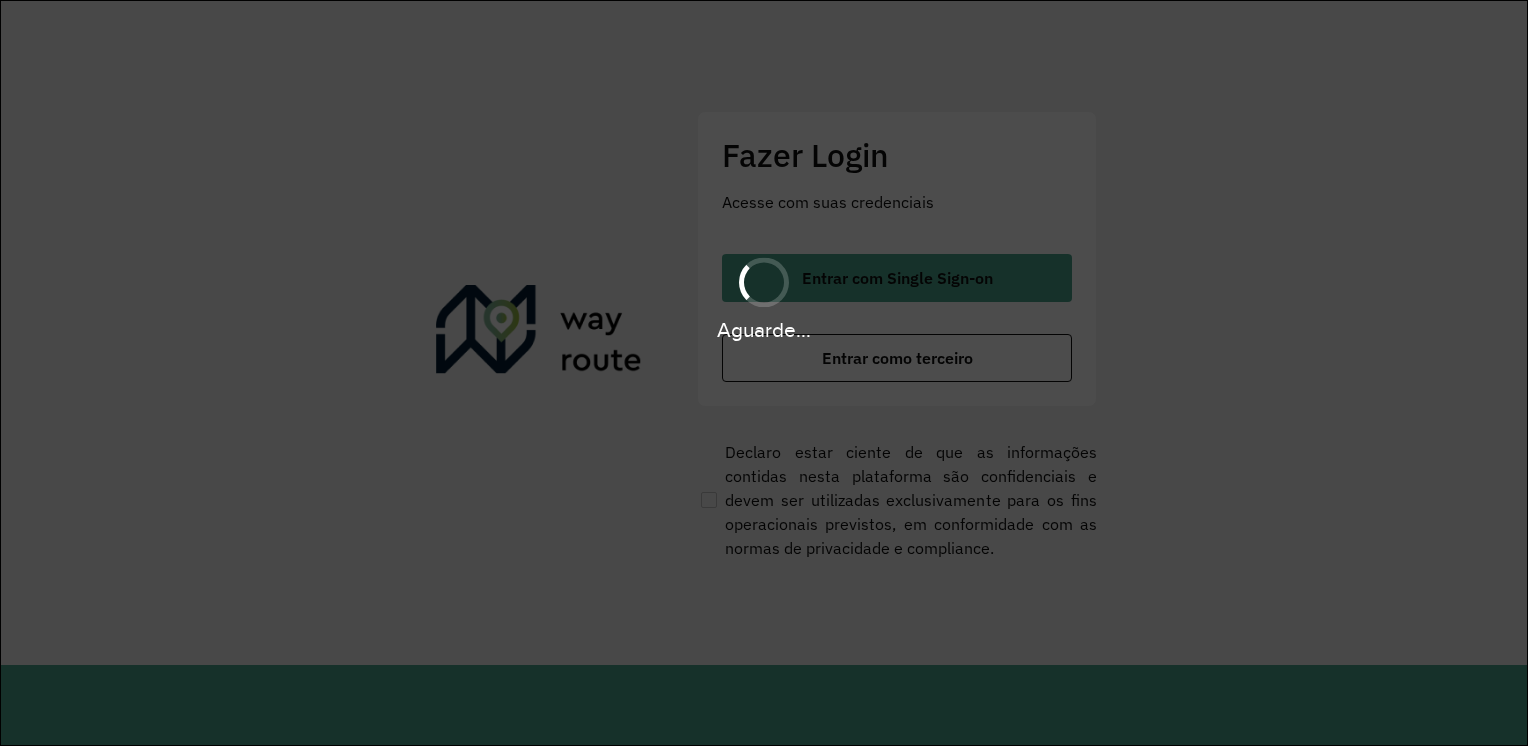 scroll, scrollTop: 0, scrollLeft: 0, axis: both 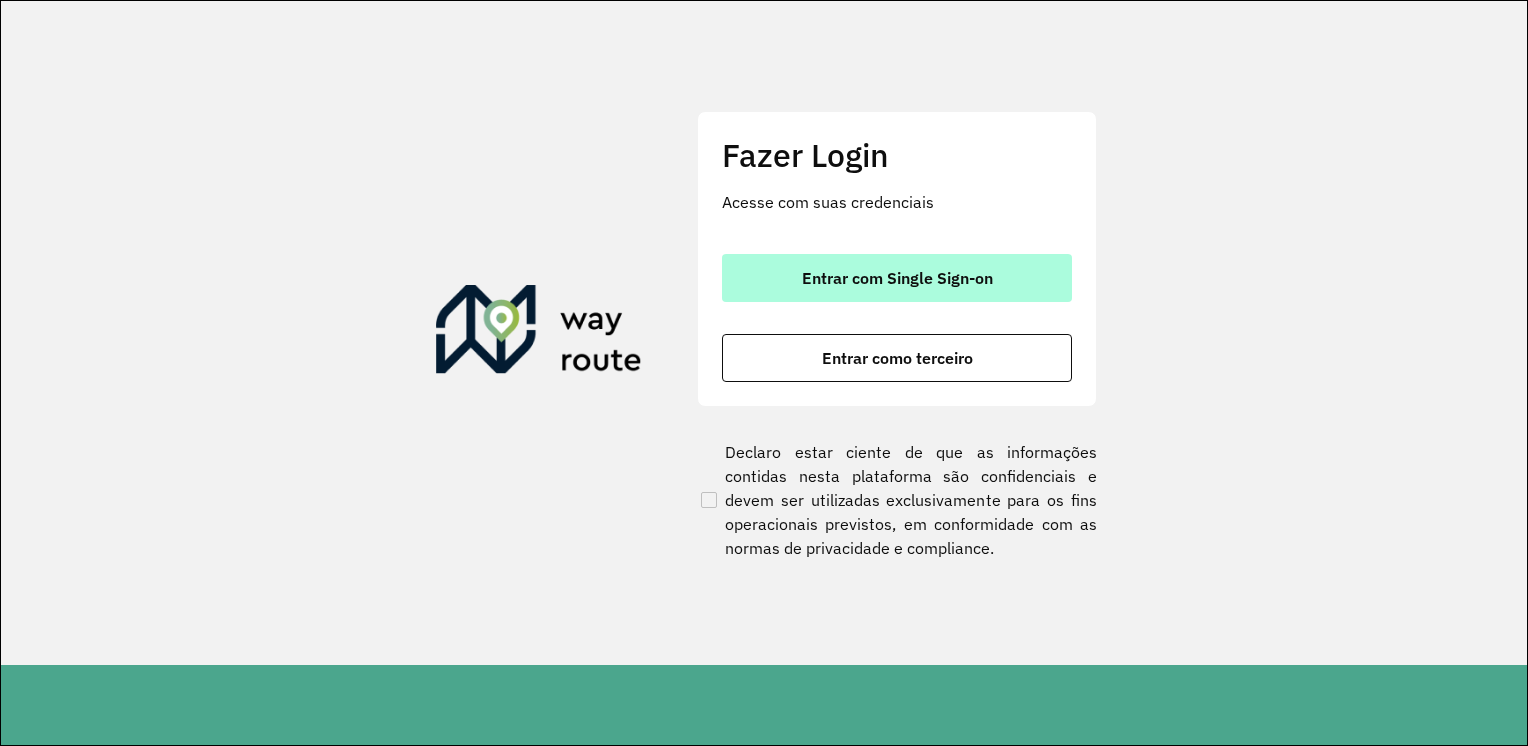 click on "Entrar com Single Sign-on" at bounding box center [897, 278] 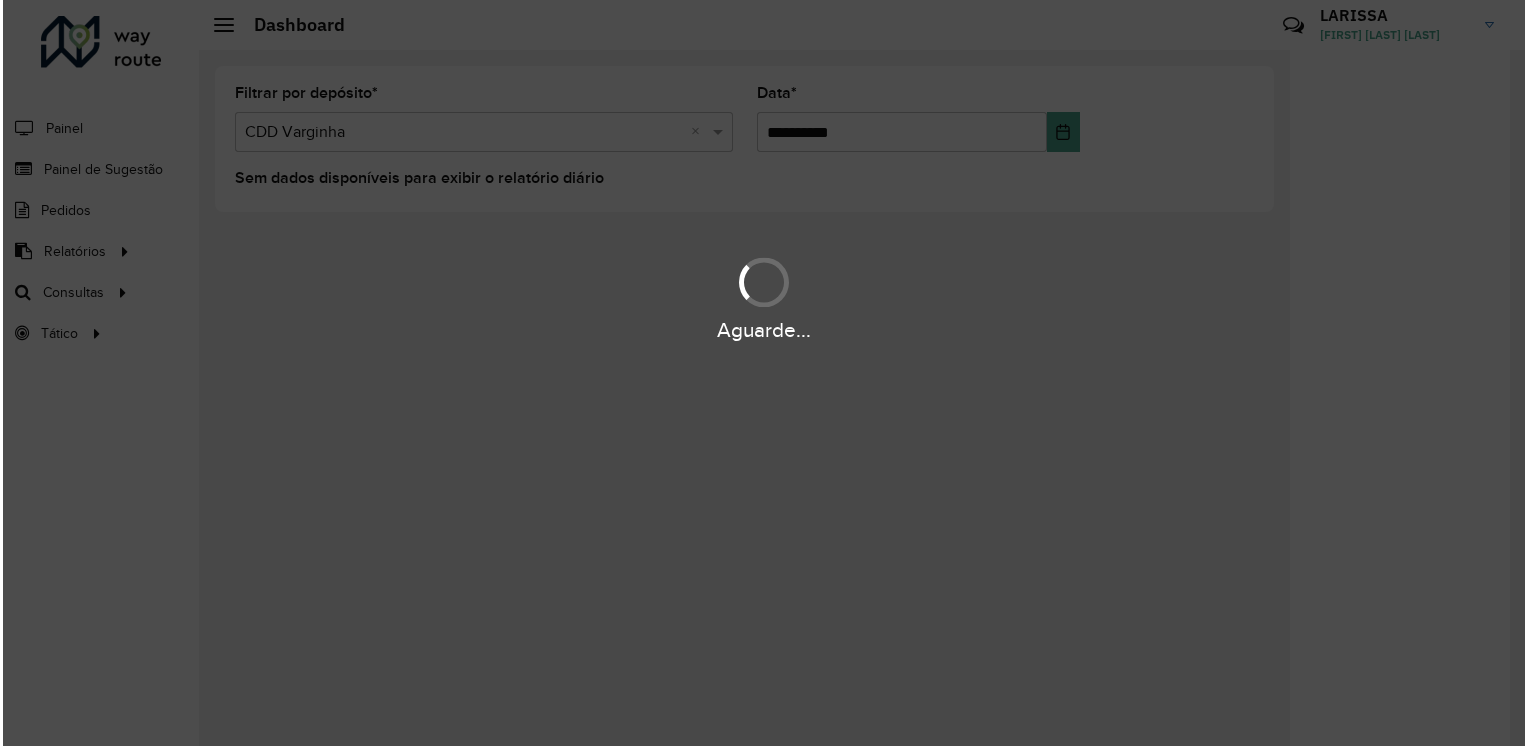 scroll, scrollTop: 0, scrollLeft: 0, axis: both 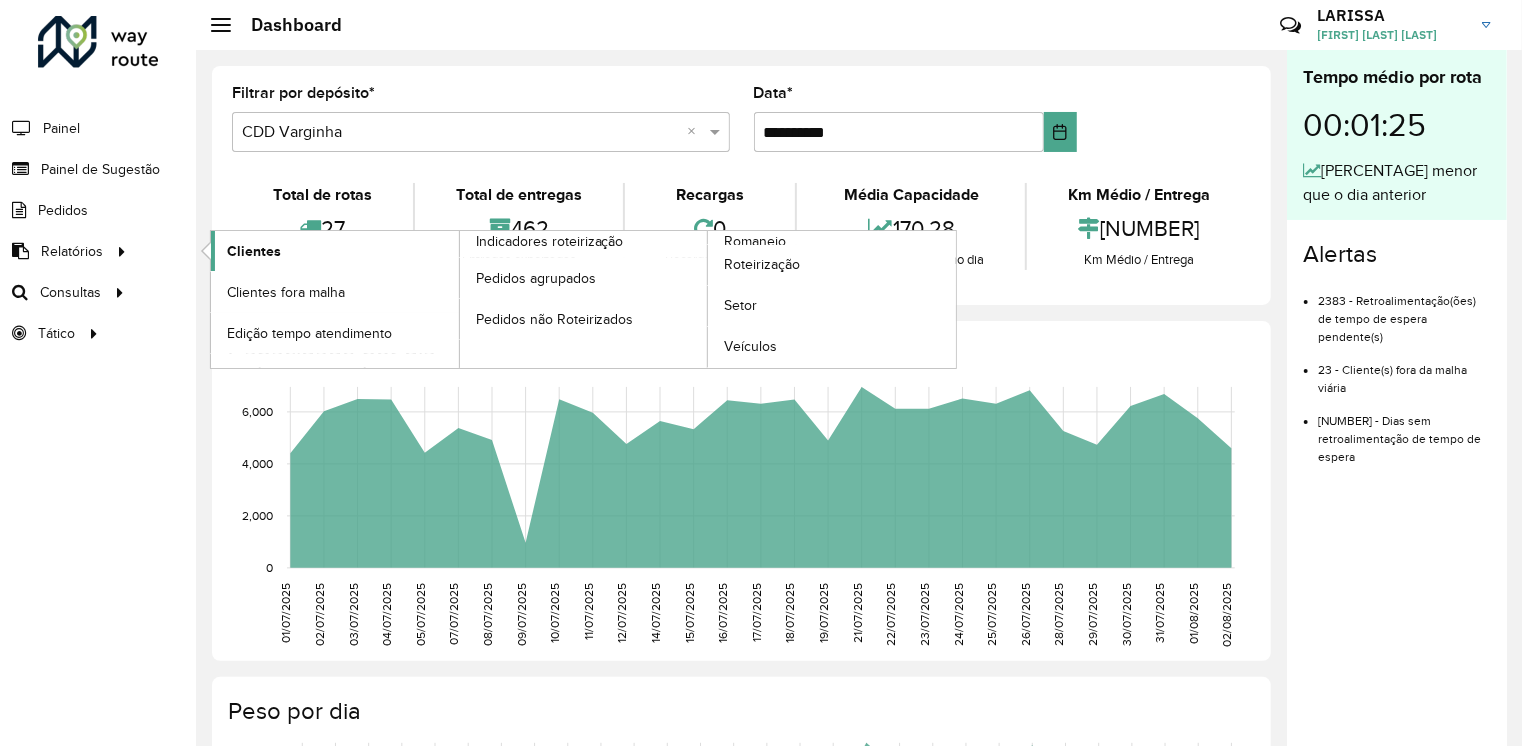 click on "Clientes" 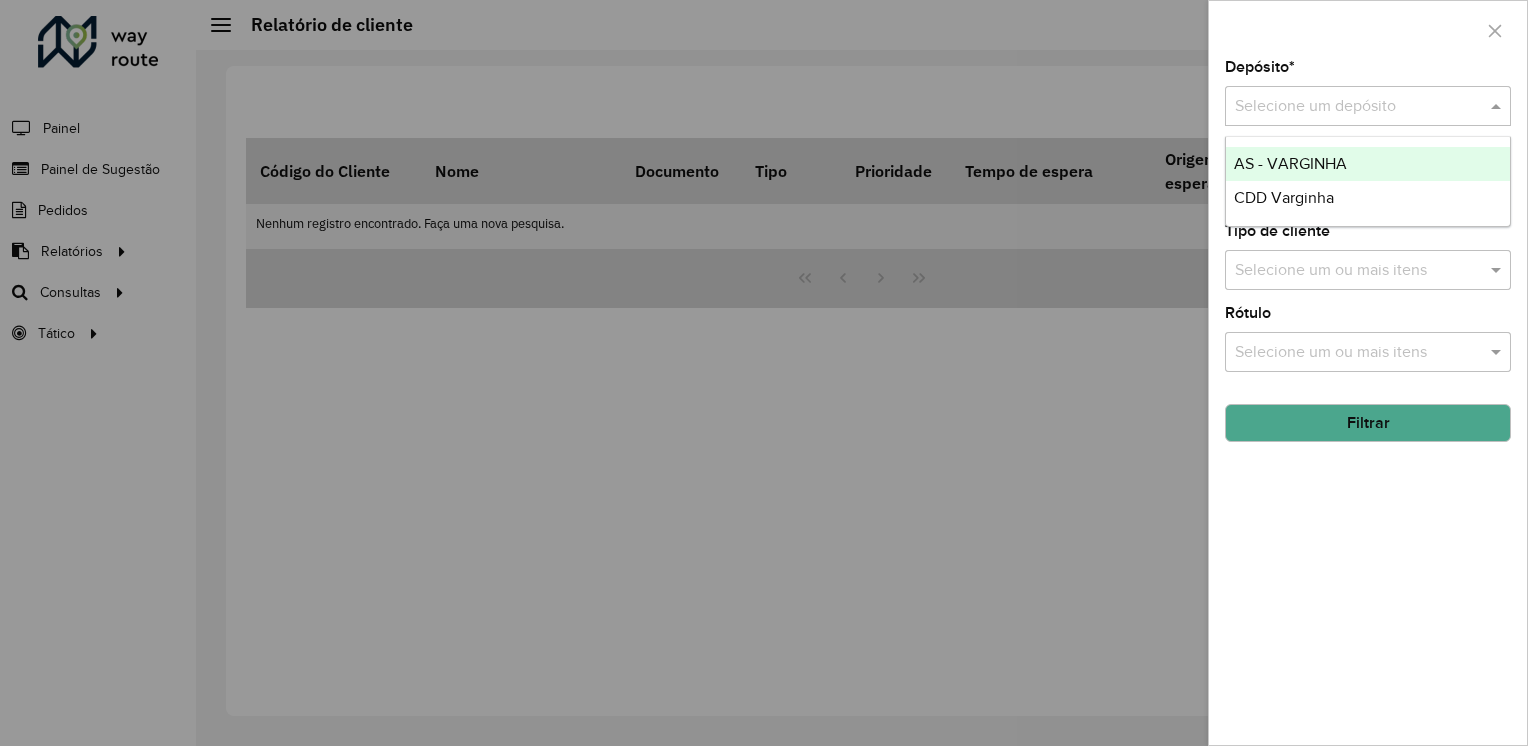click at bounding box center (1348, 107) 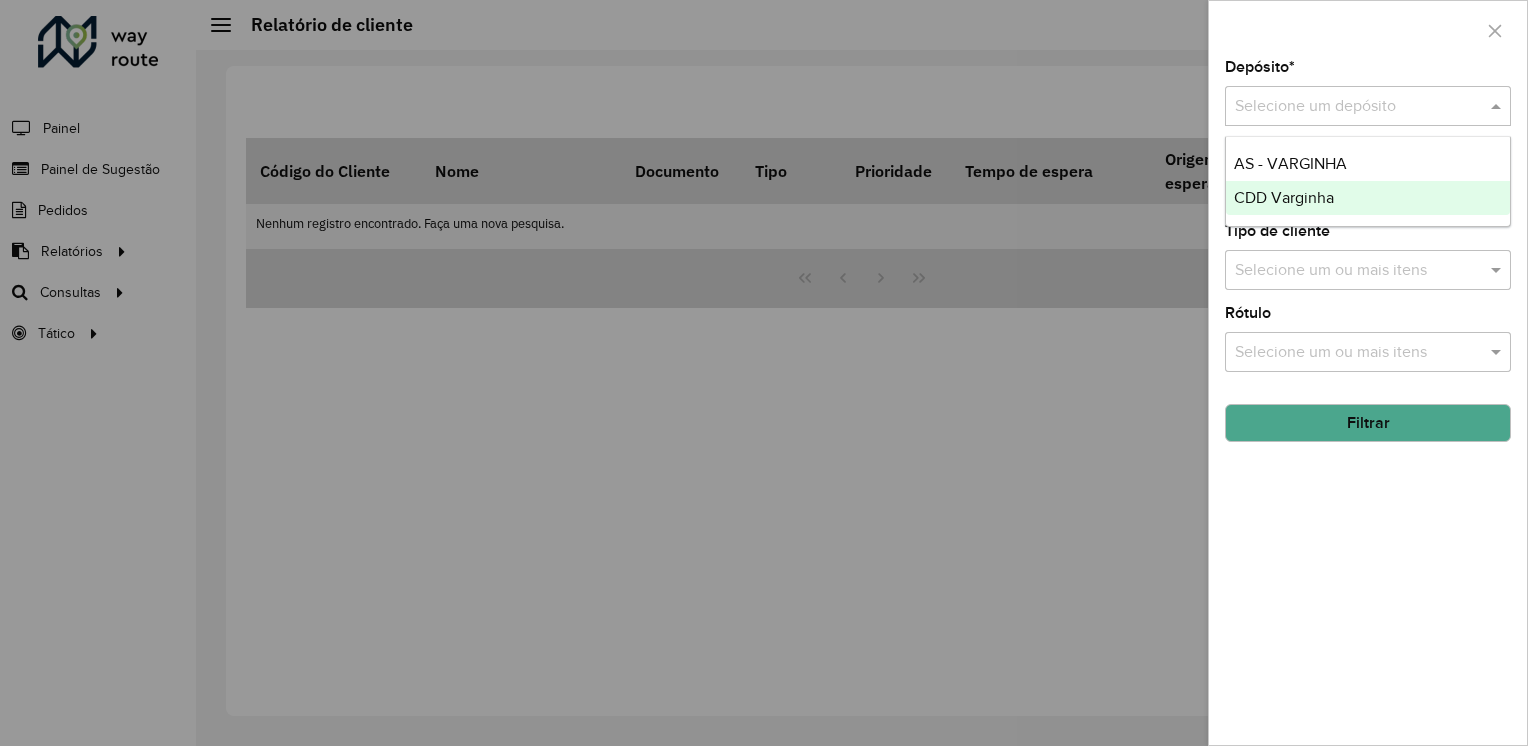 click on "CDD Varginha" at bounding box center (1284, 197) 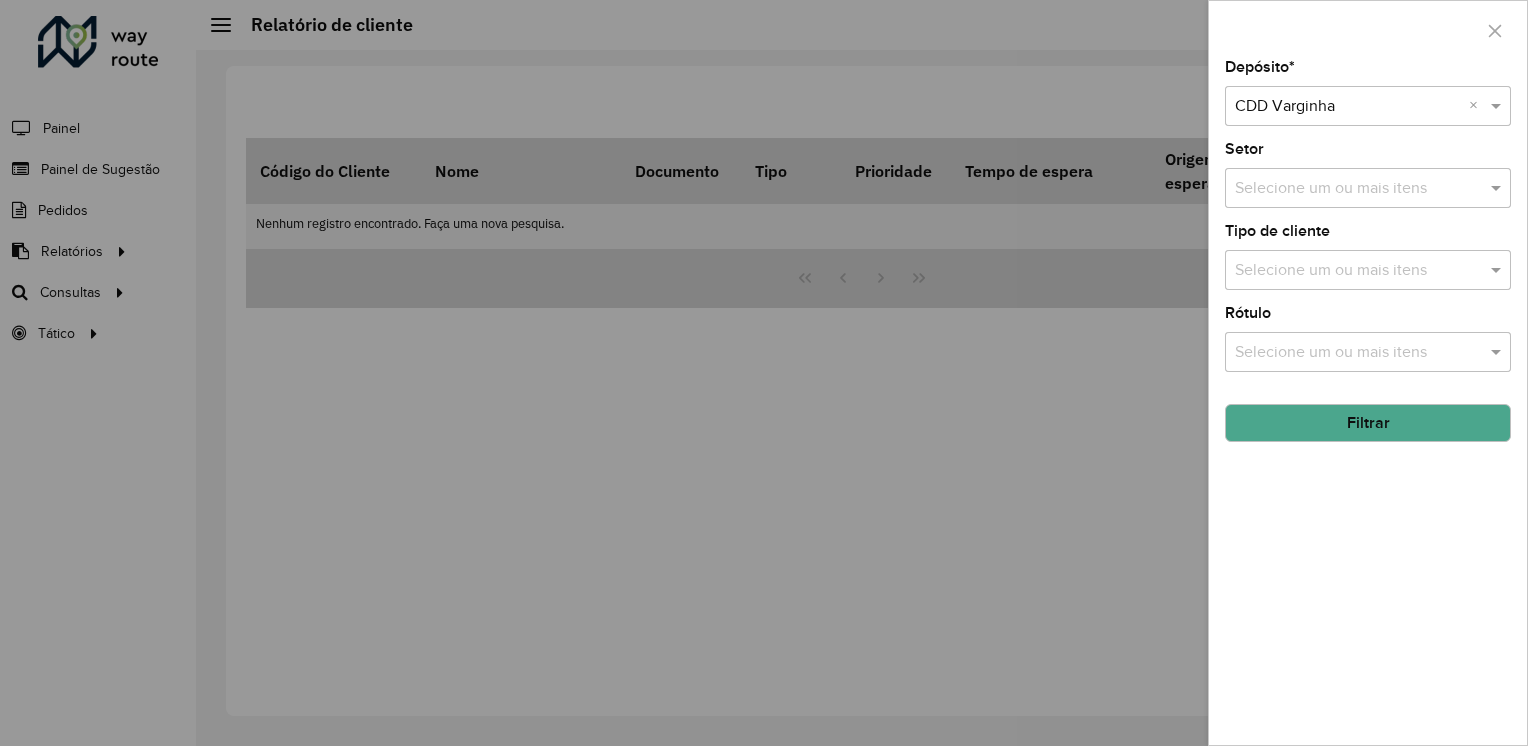 click on "Filtrar" 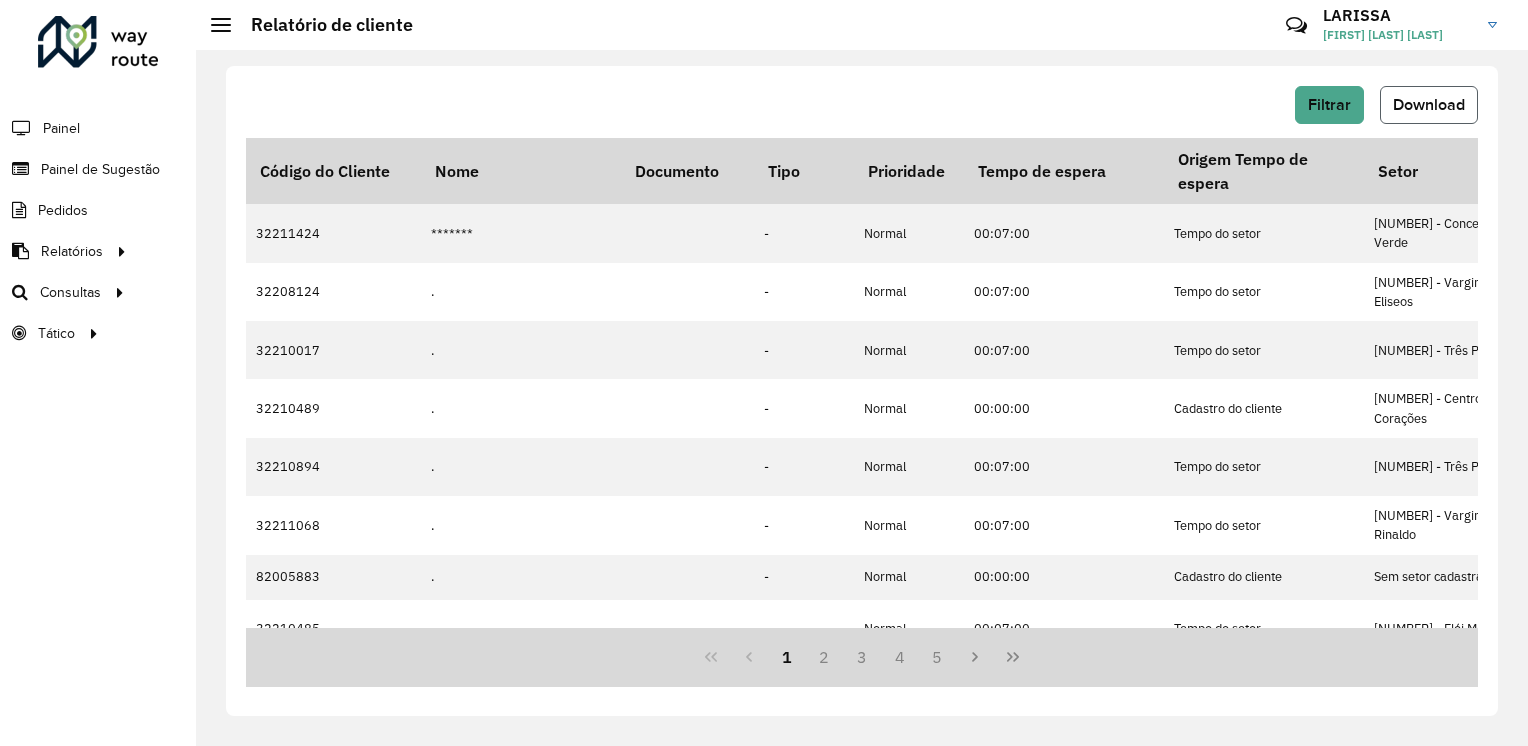 click on "Download" 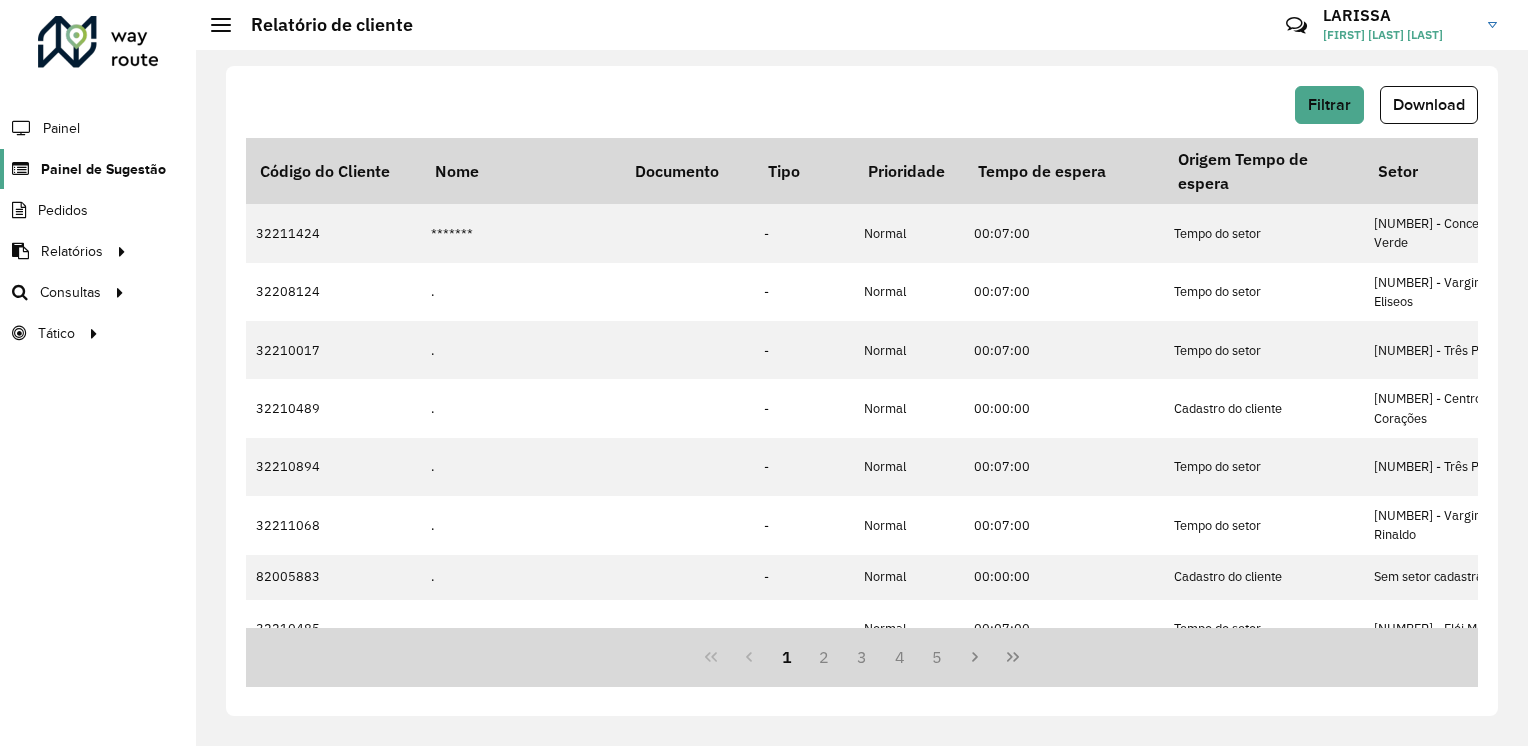 click on "Painel de Sugestão" 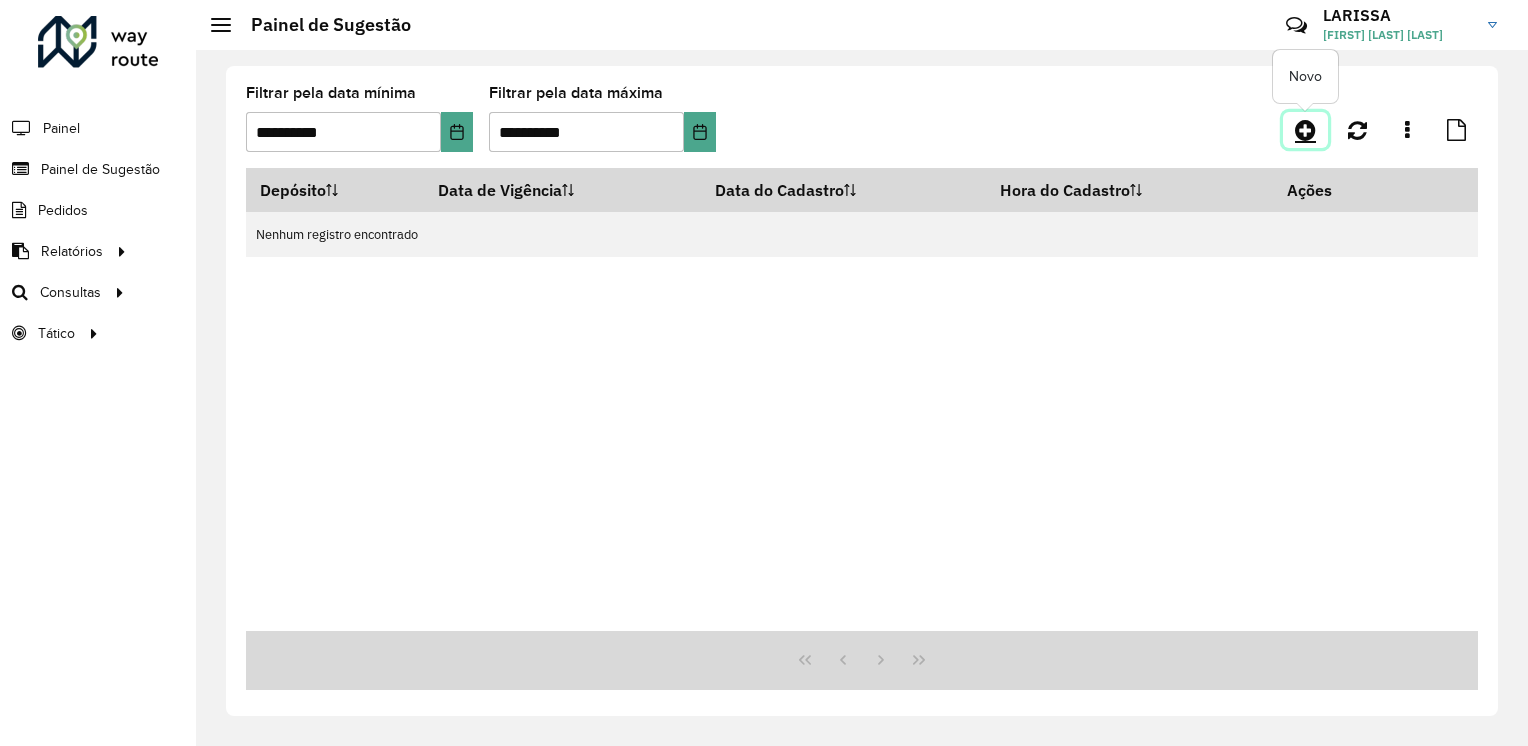click 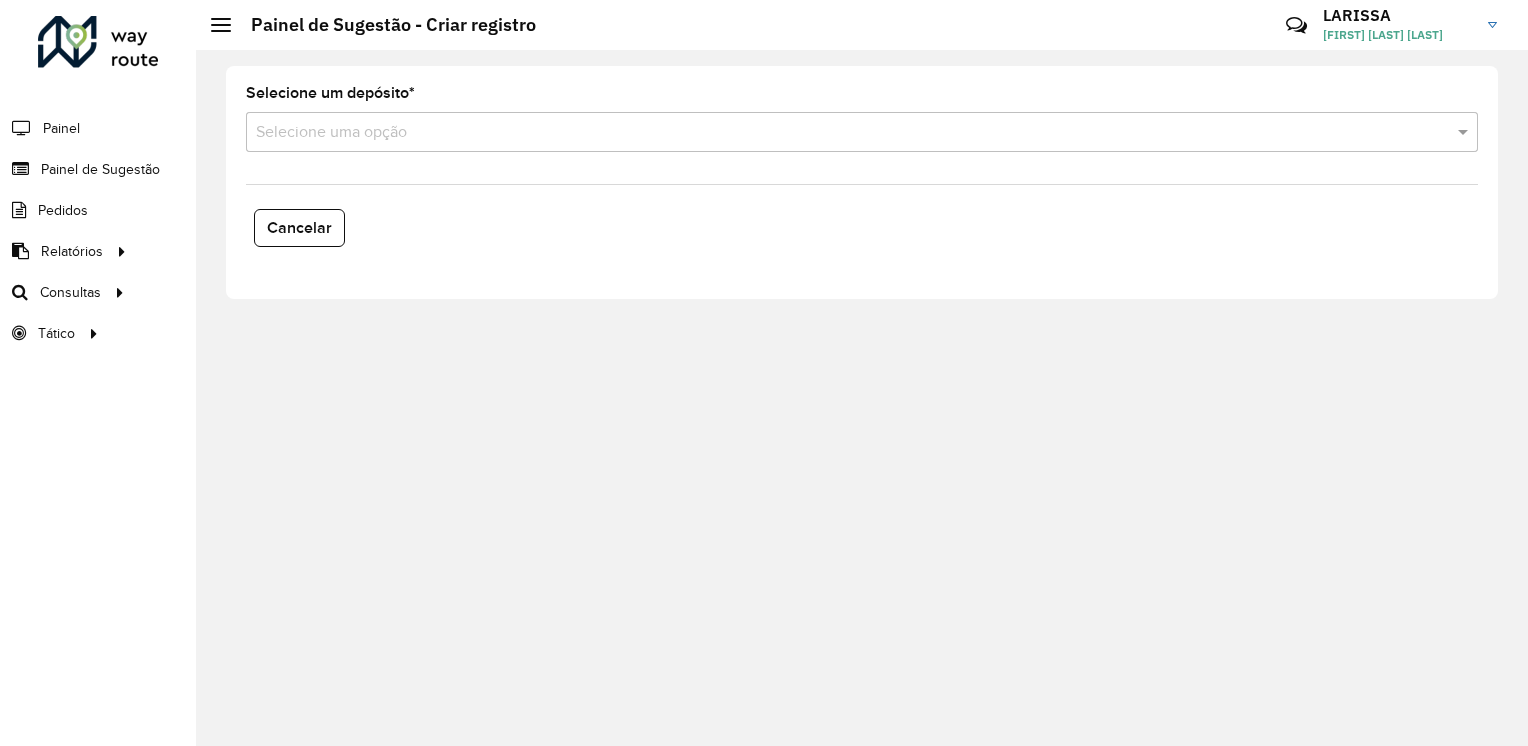 click at bounding box center (842, 133) 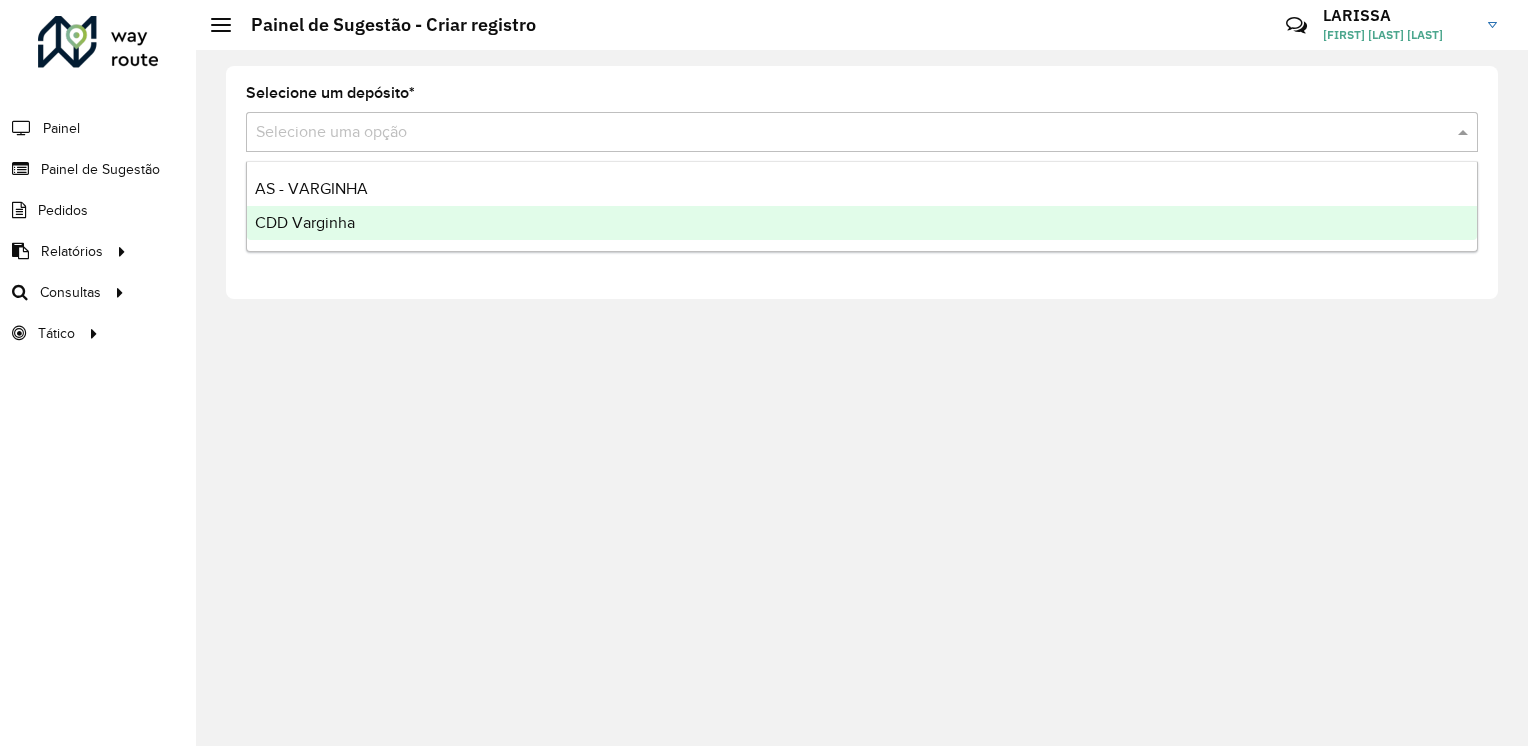 click on "CDD Varginha" at bounding box center [862, 223] 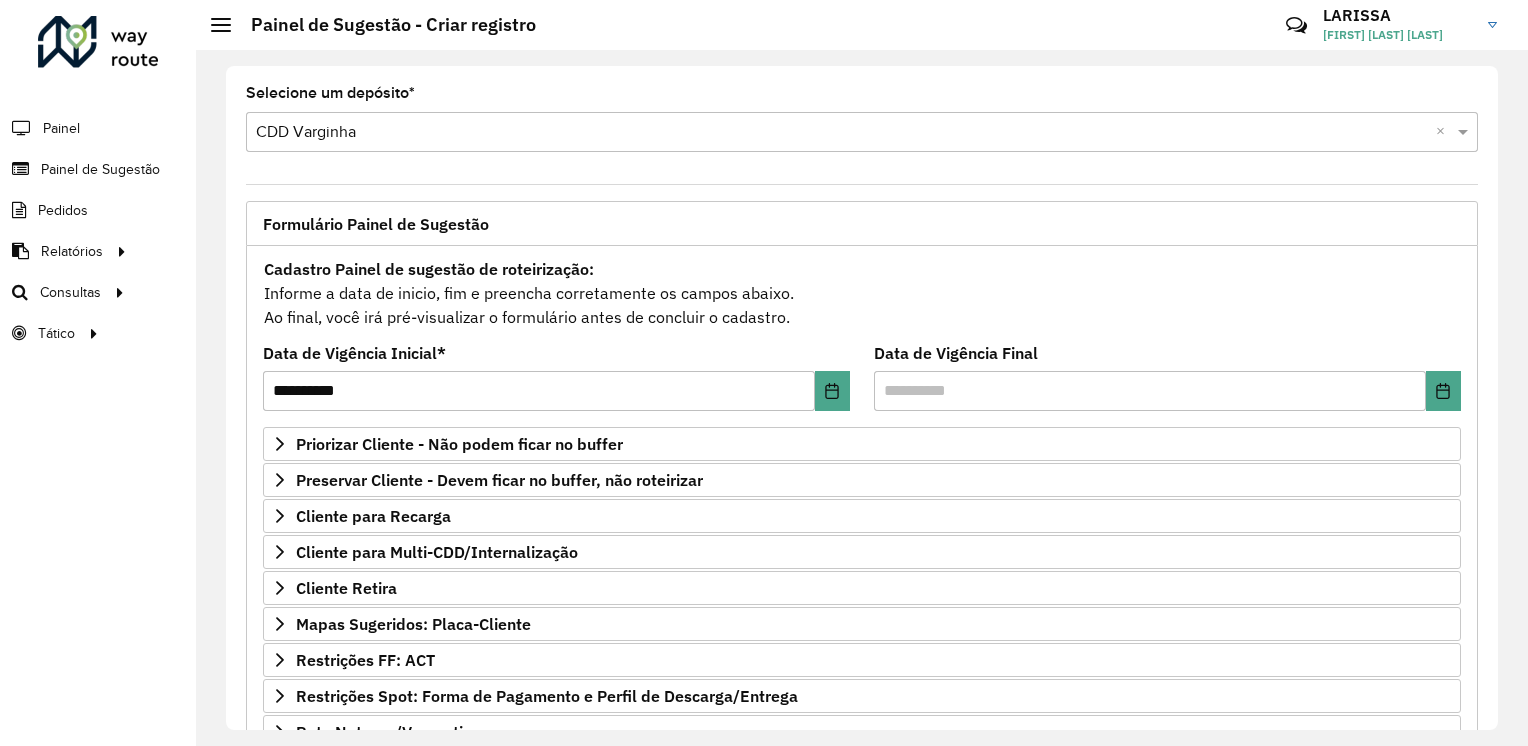 click on "Formulário Painel de Sugestão" at bounding box center (376, 224) 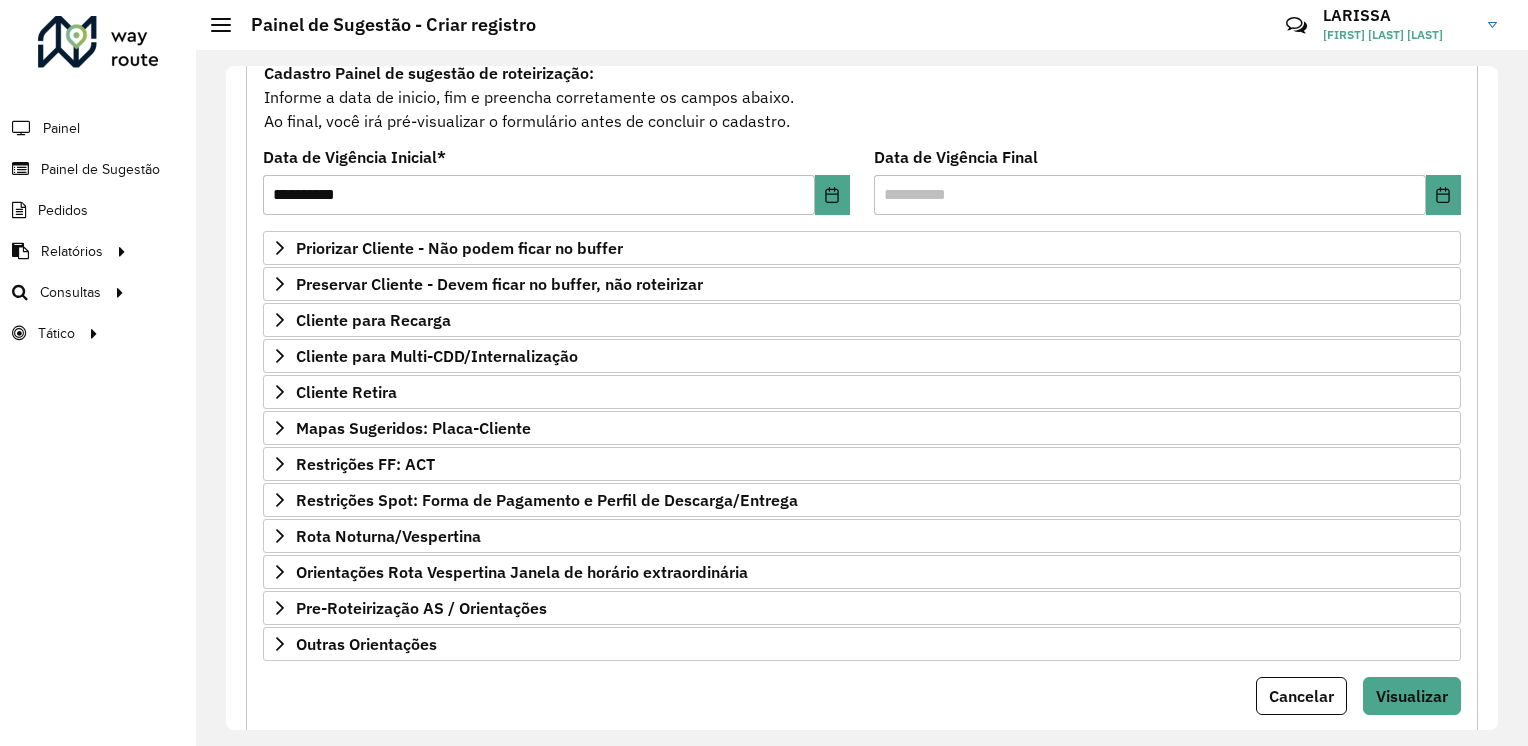 scroll, scrollTop: 243, scrollLeft: 0, axis: vertical 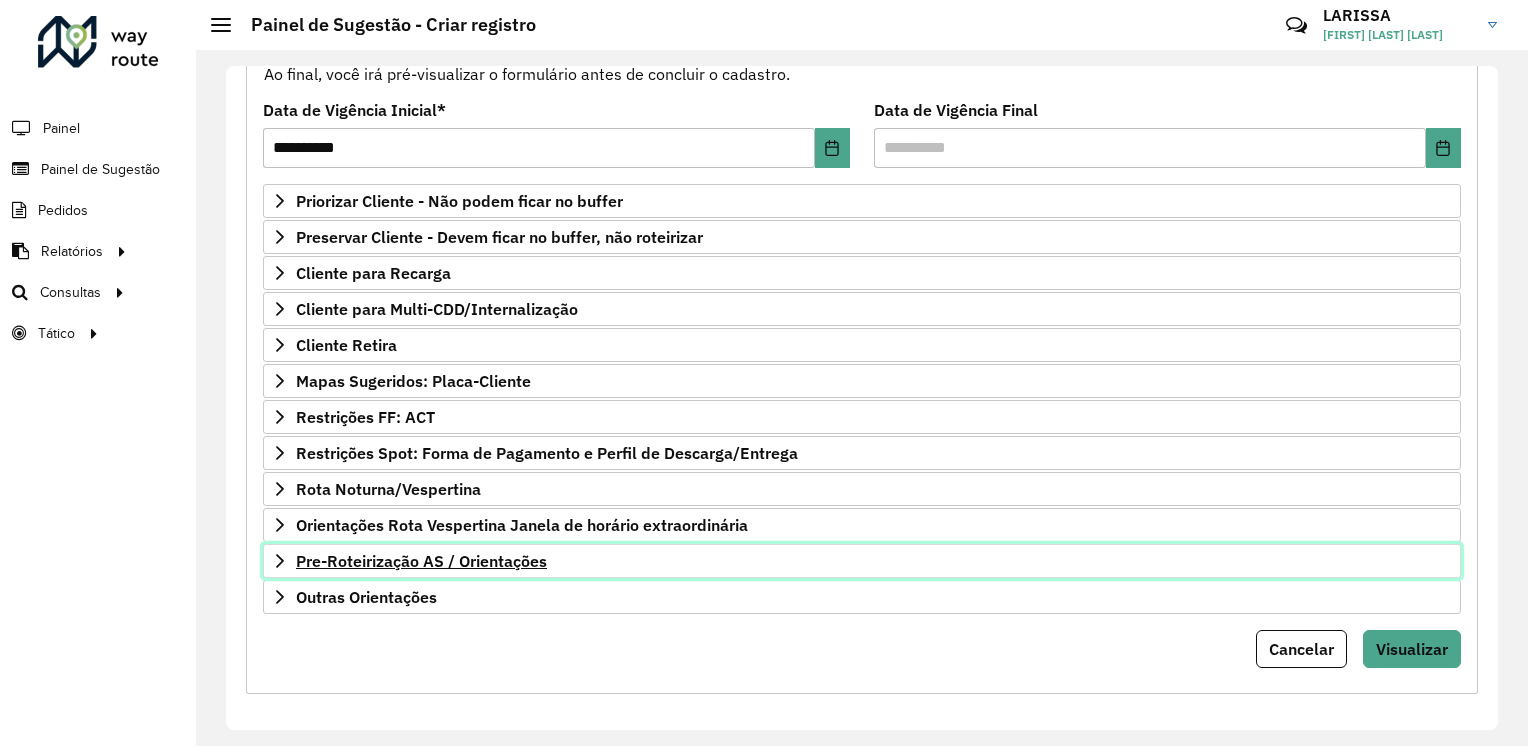 click 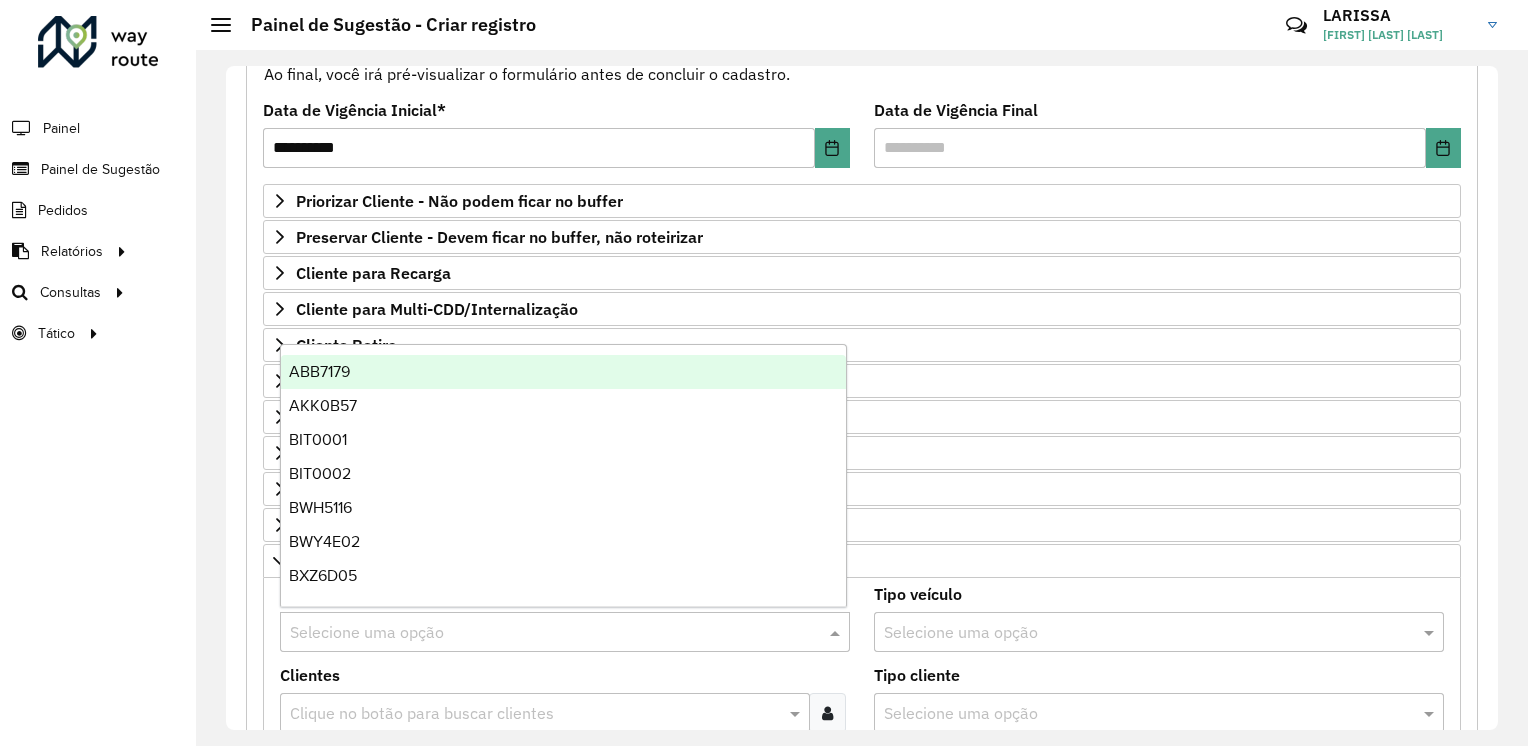click at bounding box center [545, 633] 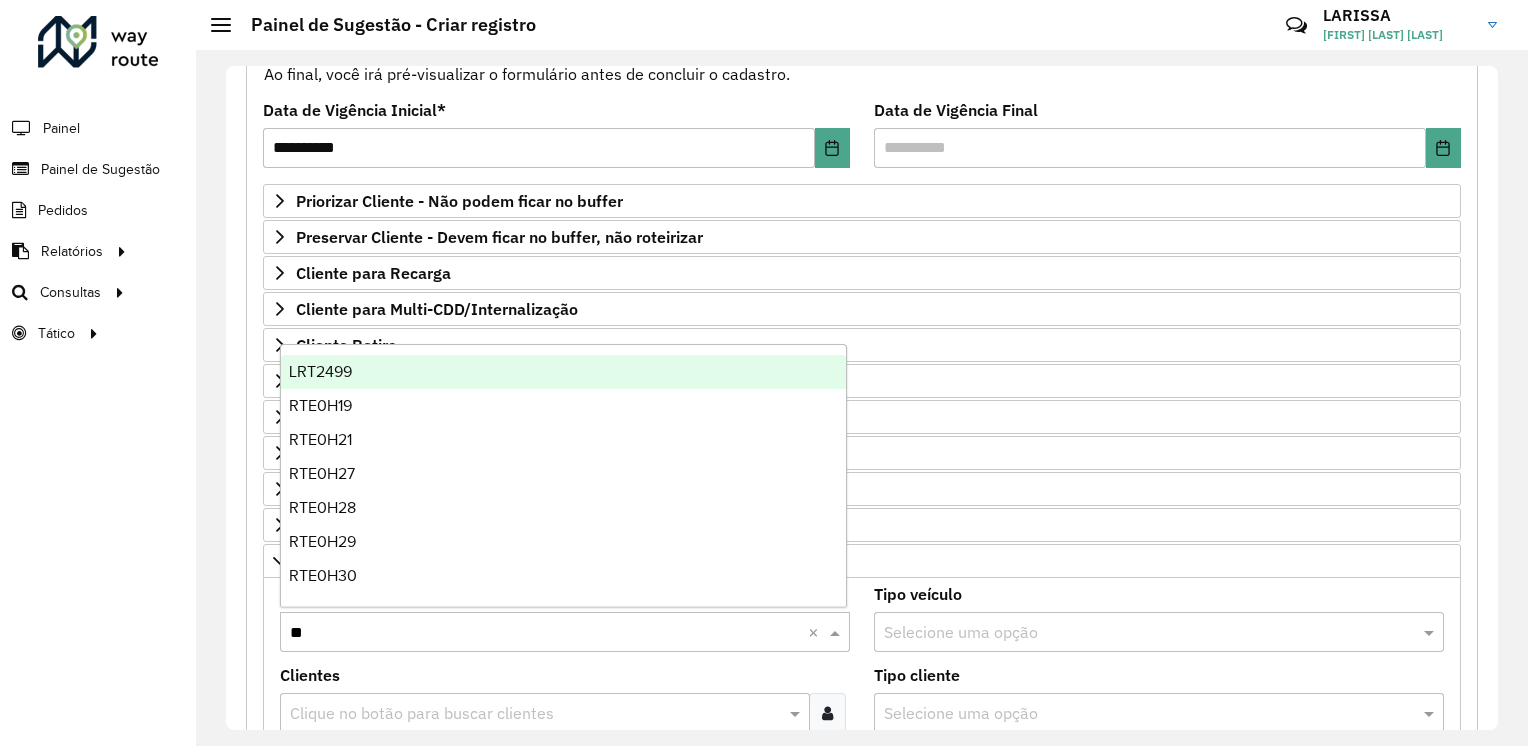 type on "***" 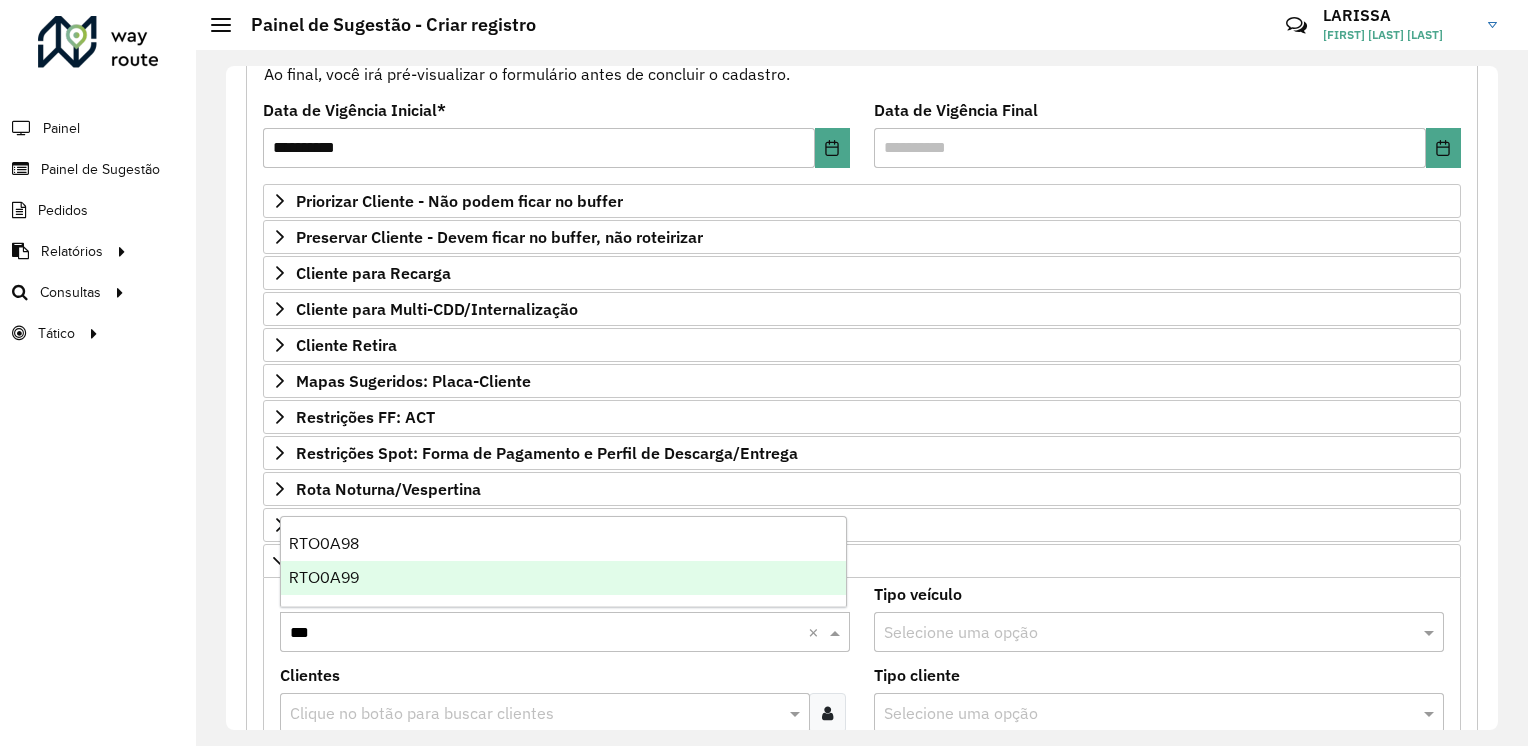 click on "RTO0A99" at bounding box center (564, 578) 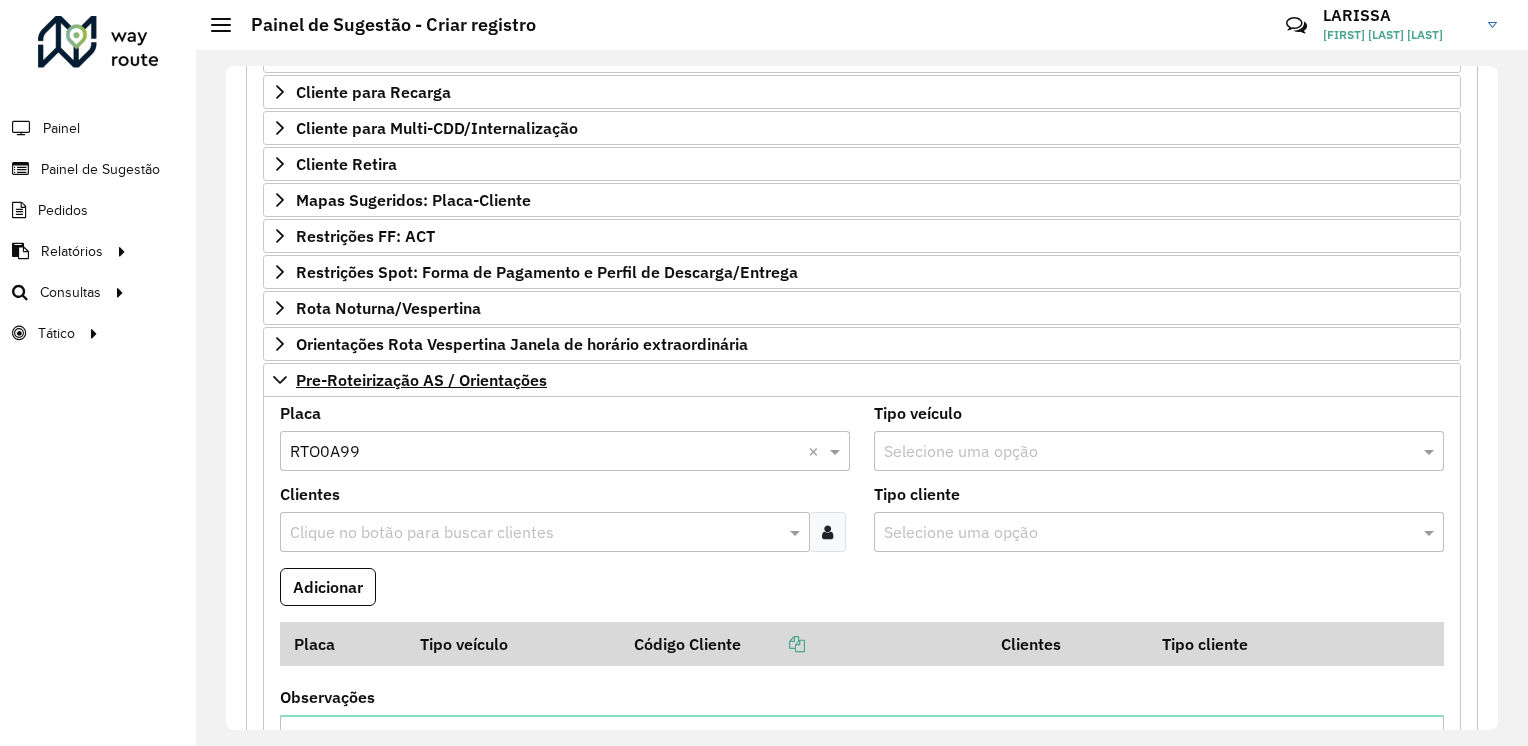 scroll, scrollTop: 426, scrollLeft: 0, axis: vertical 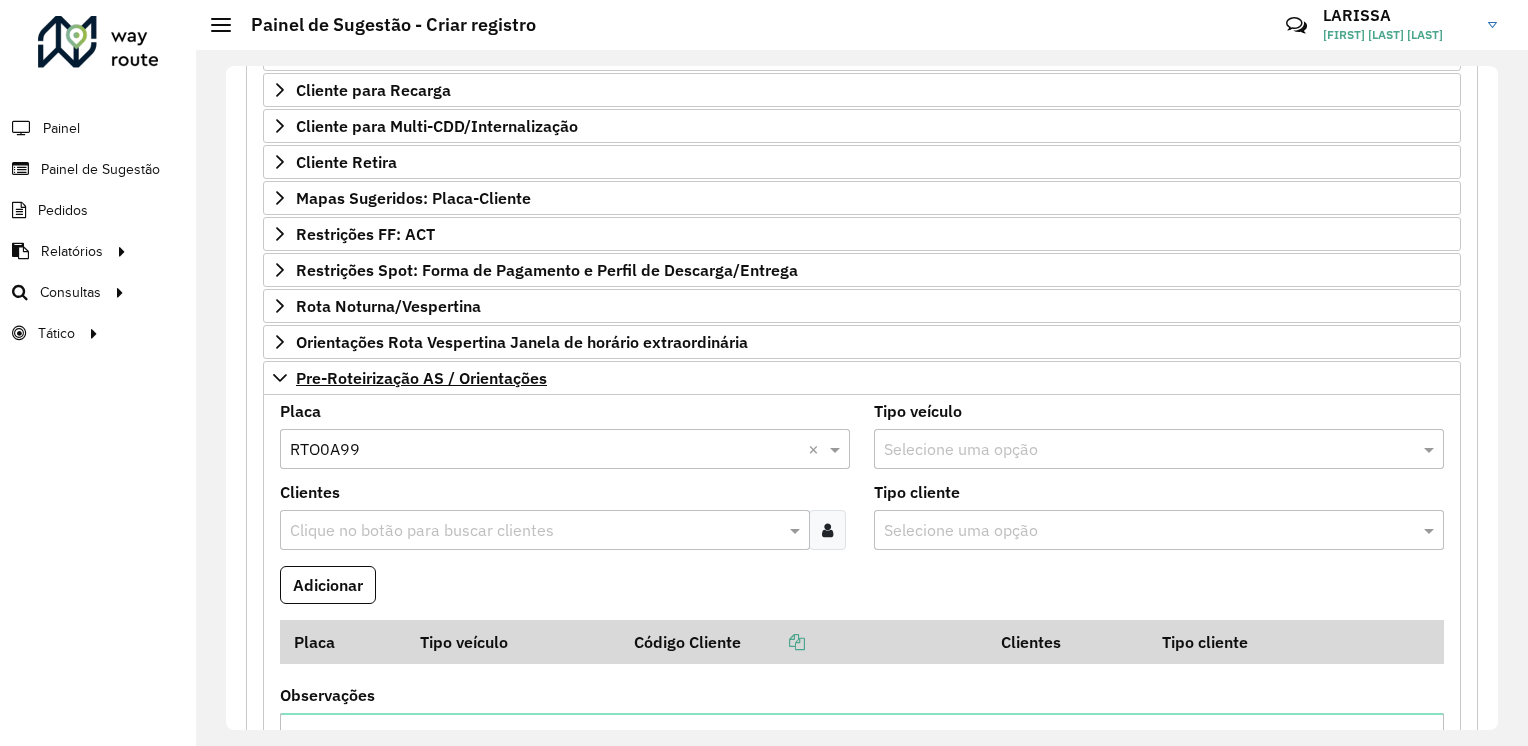 click at bounding box center [827, 530] 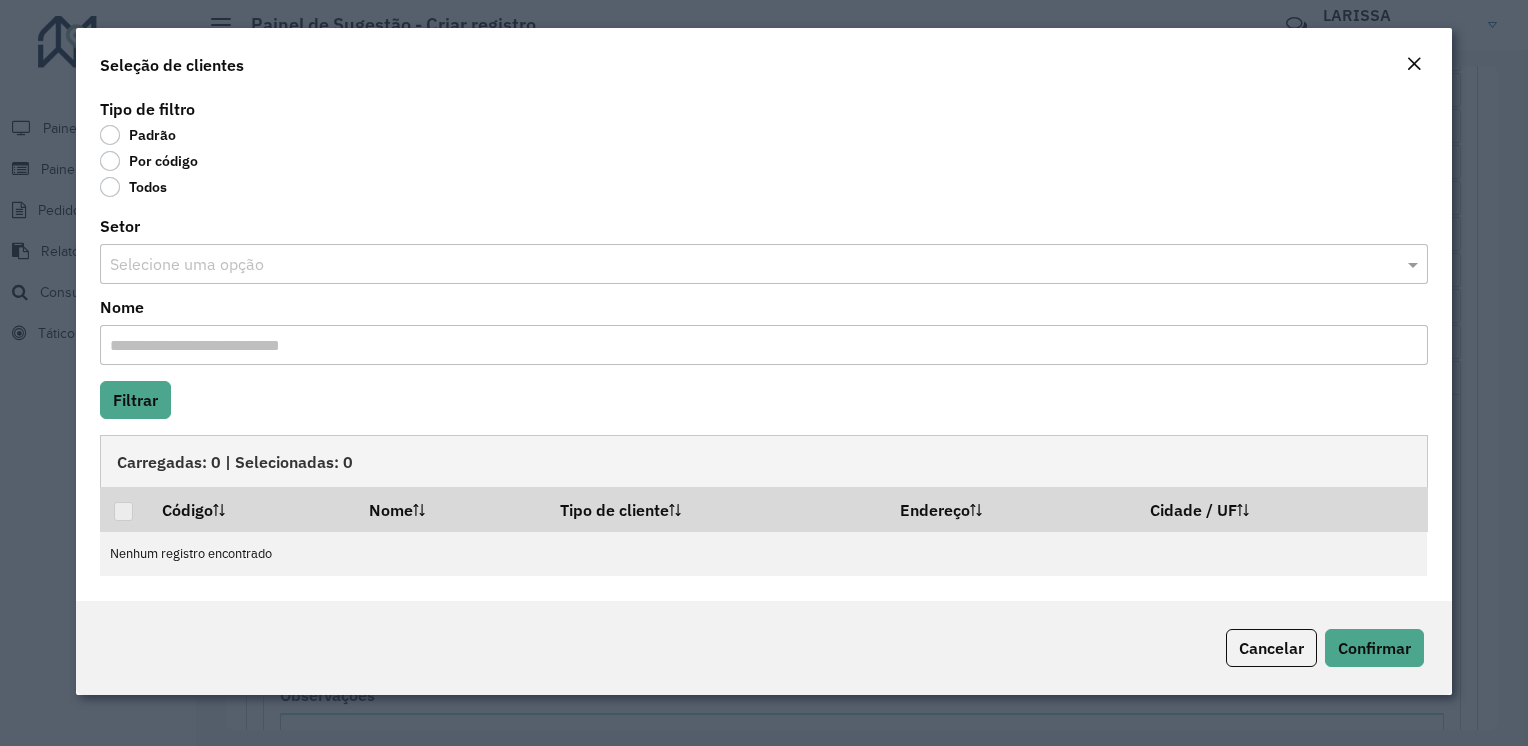 click on "Por código" 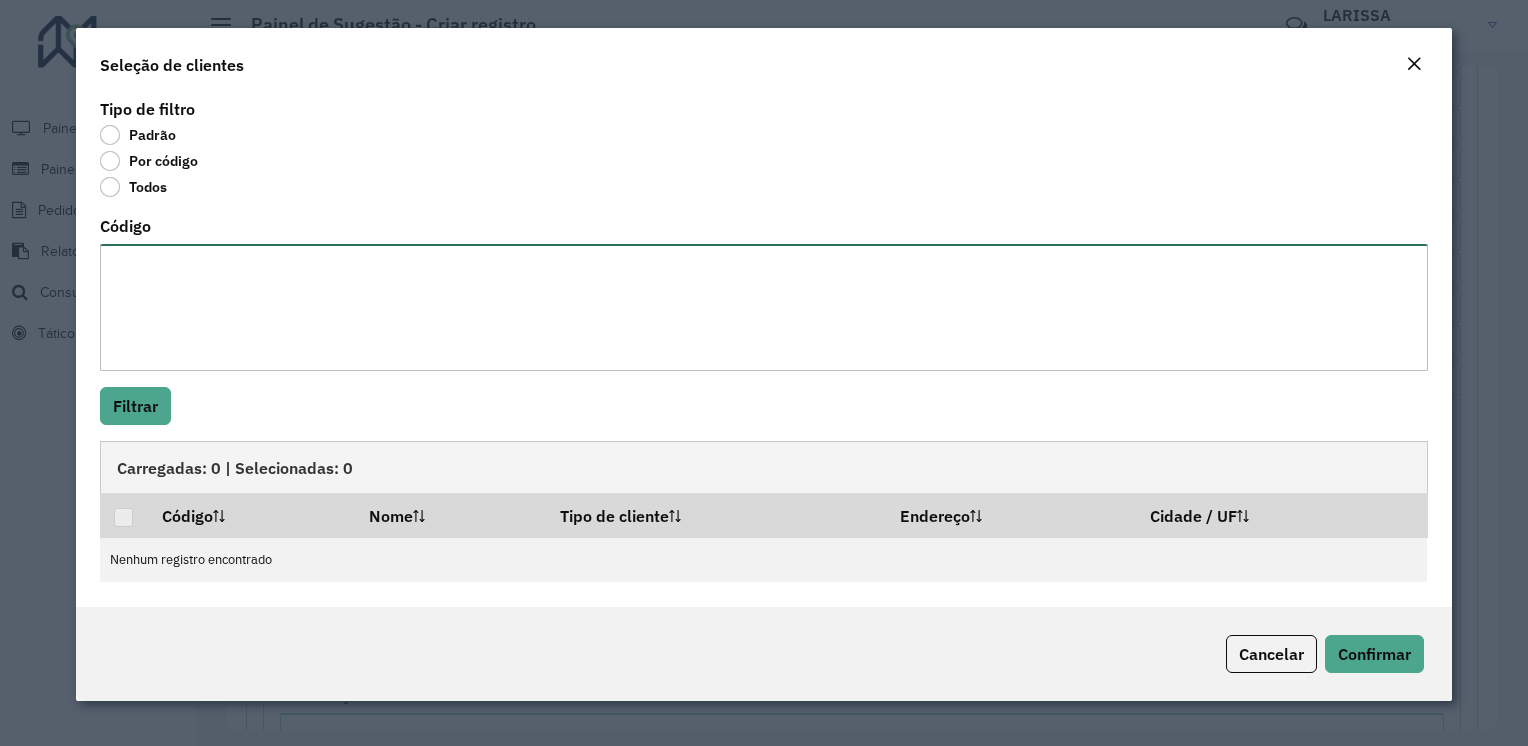 click on "Código" at bounding box center (763, 307) 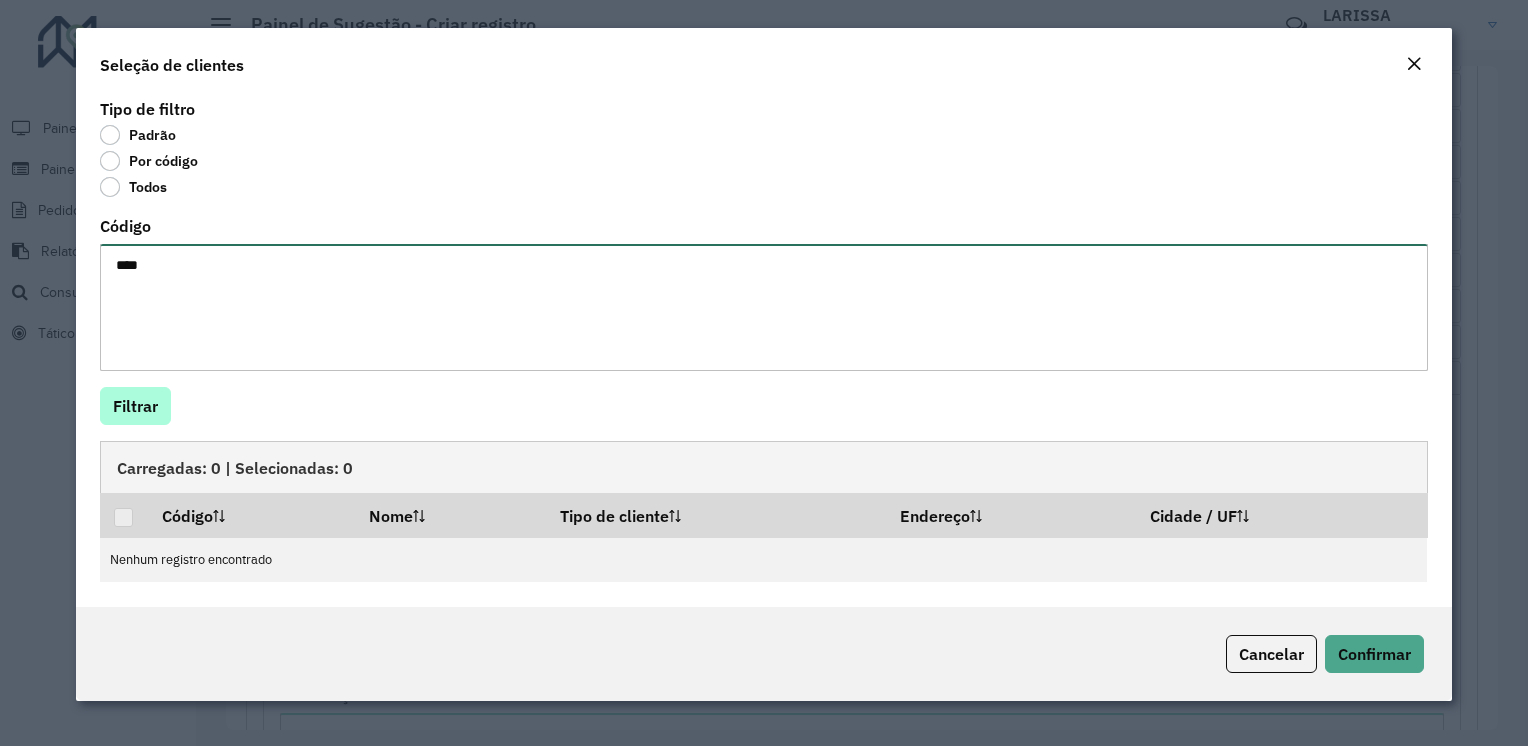 type on "****" 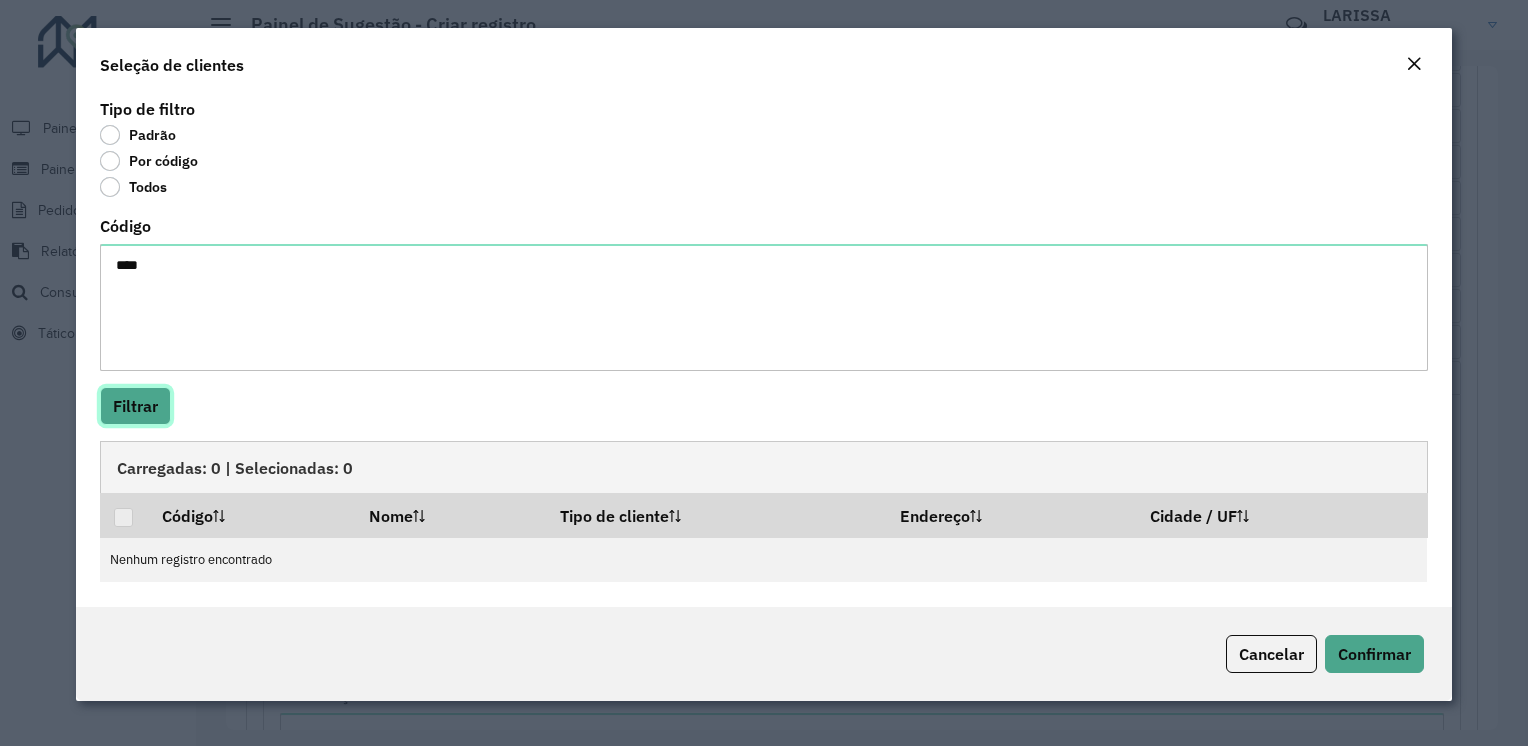click on "Filtrar" 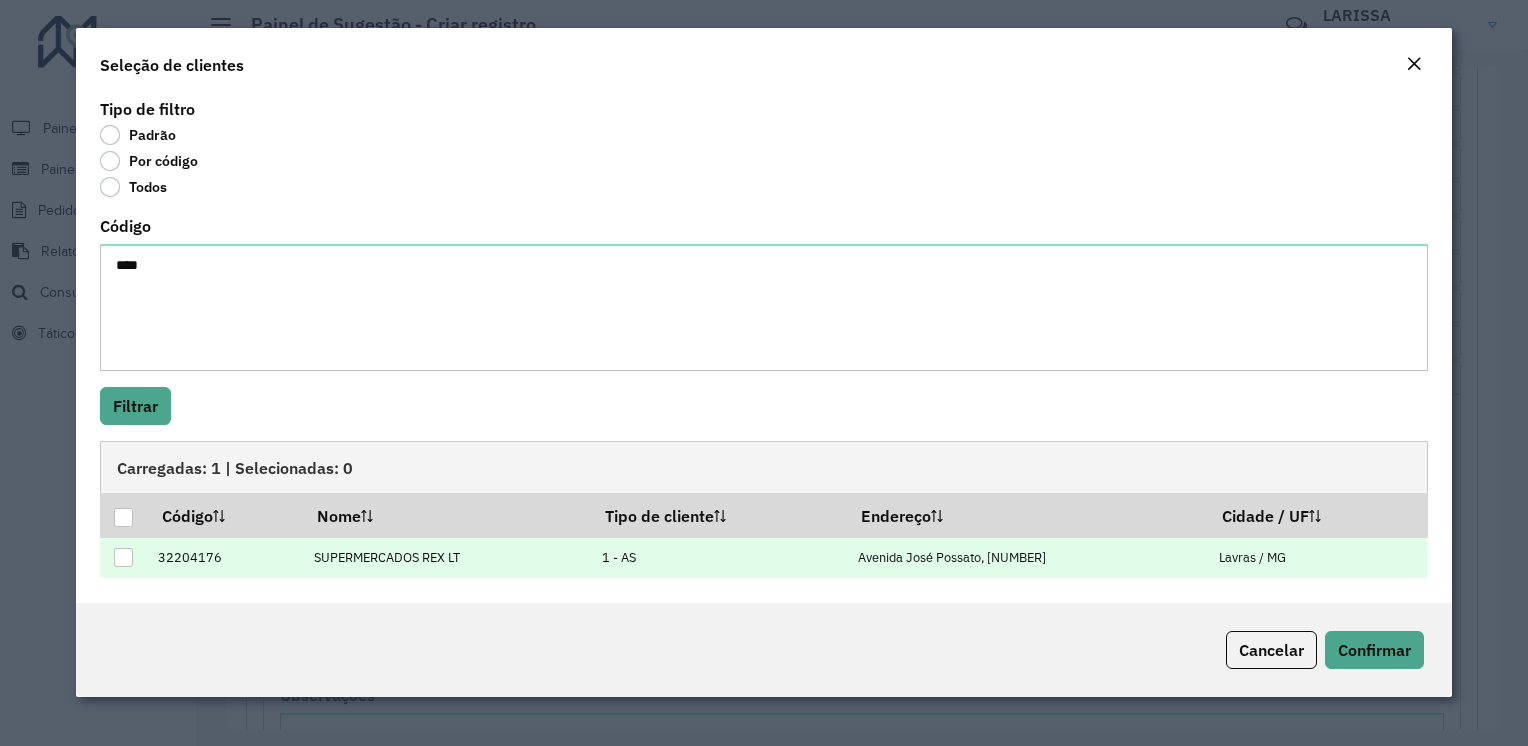 click at bounding box center [123, 557] 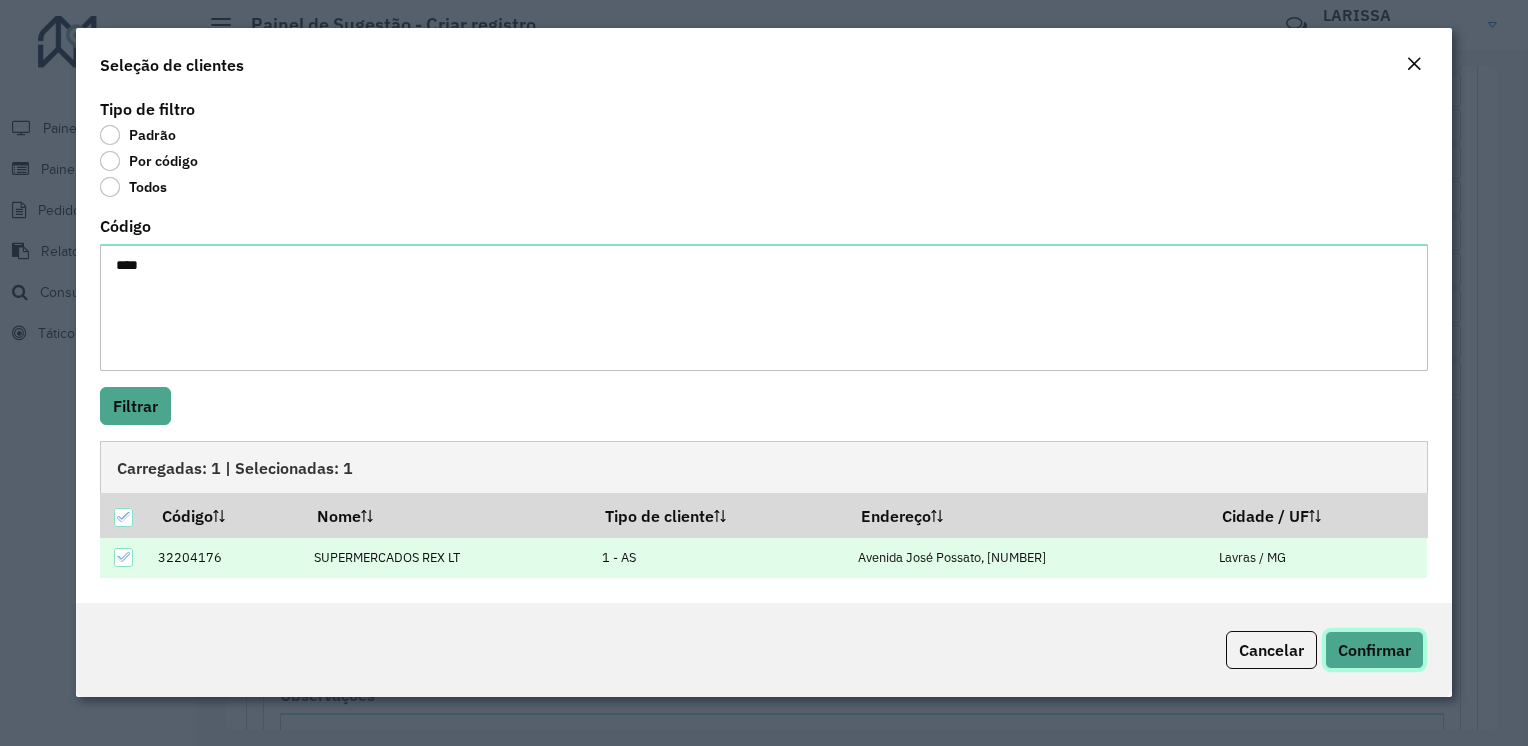 click on "Confirmar" 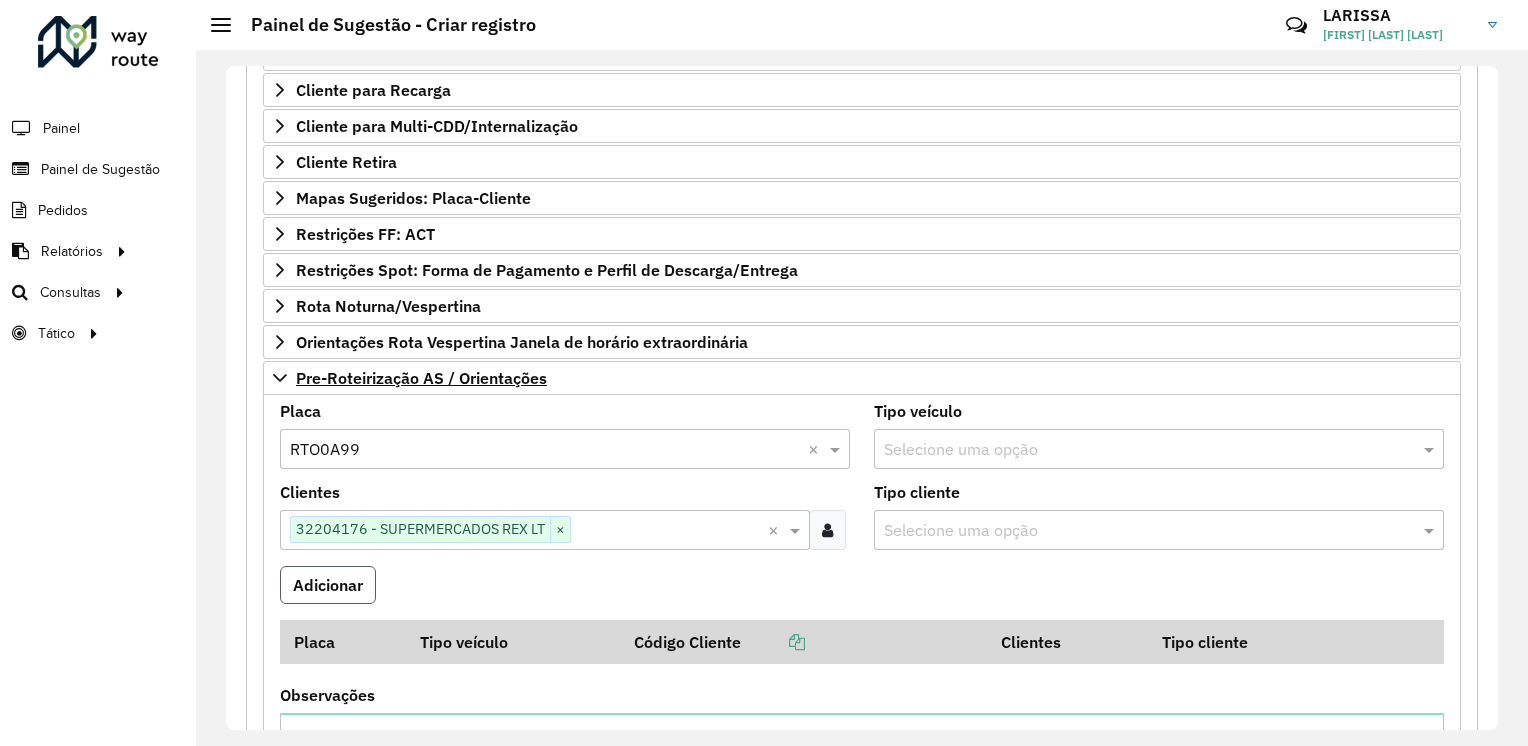 click on "Adicionar" at bounding box center (328, 585) 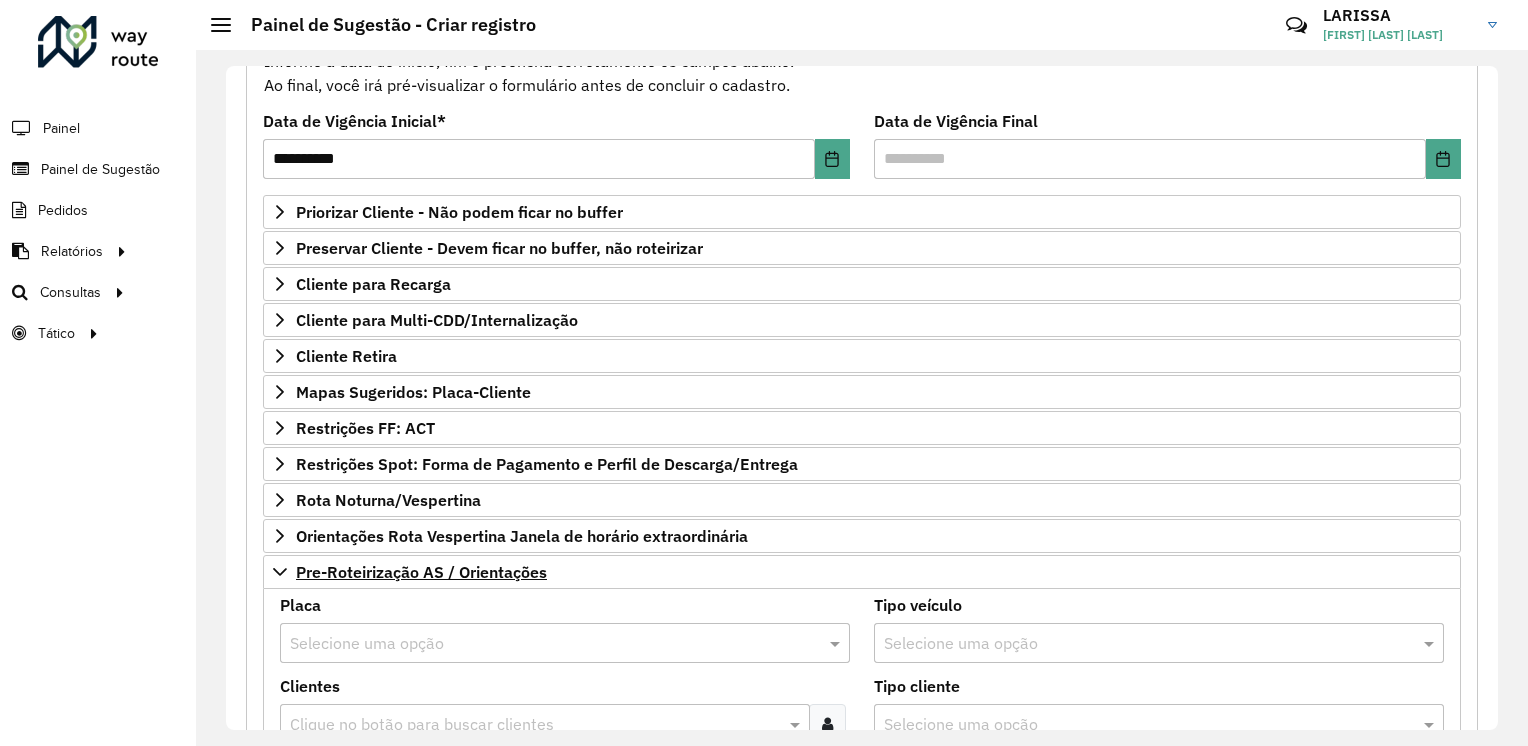 scroll, scrollTop: 227, scrollLeft: 0, axis: vertical 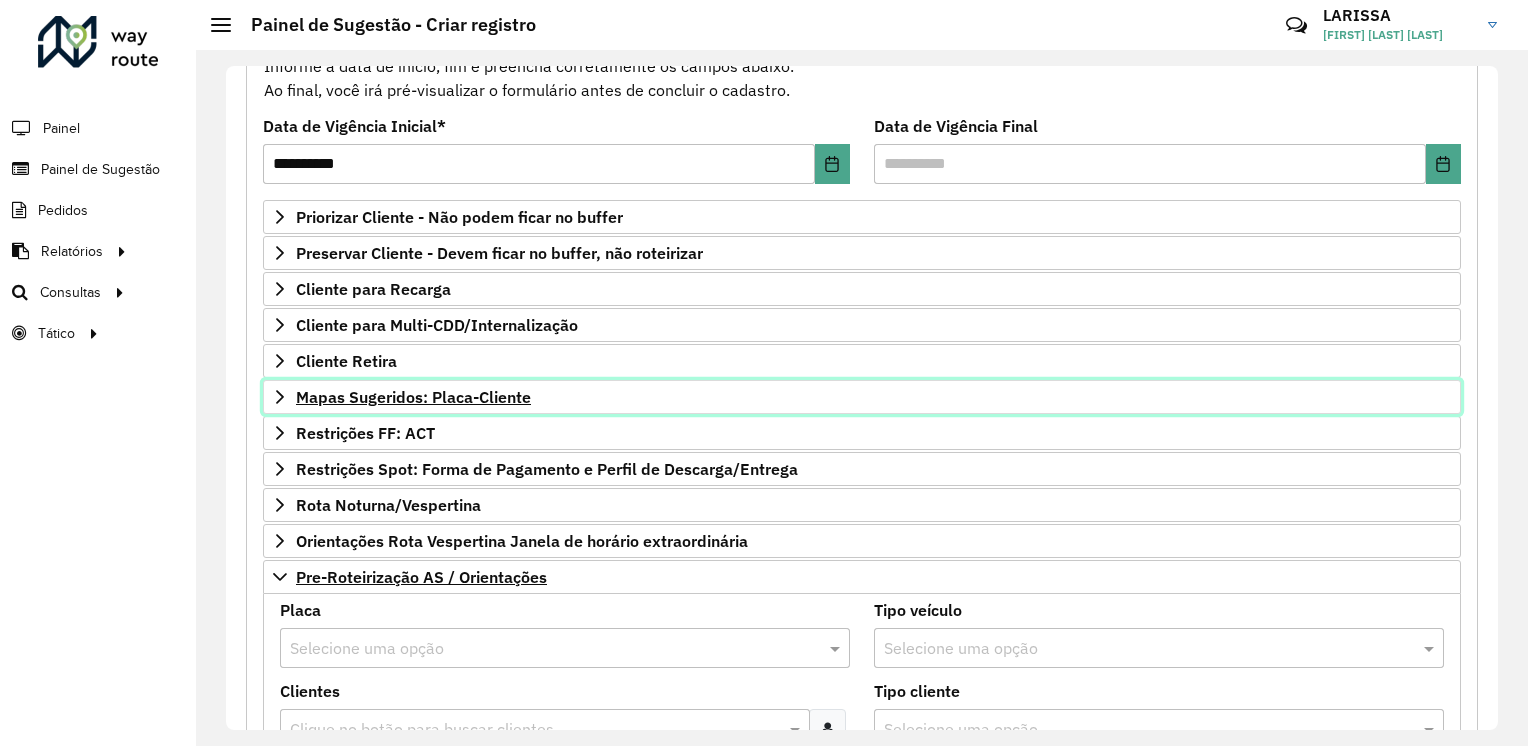 click 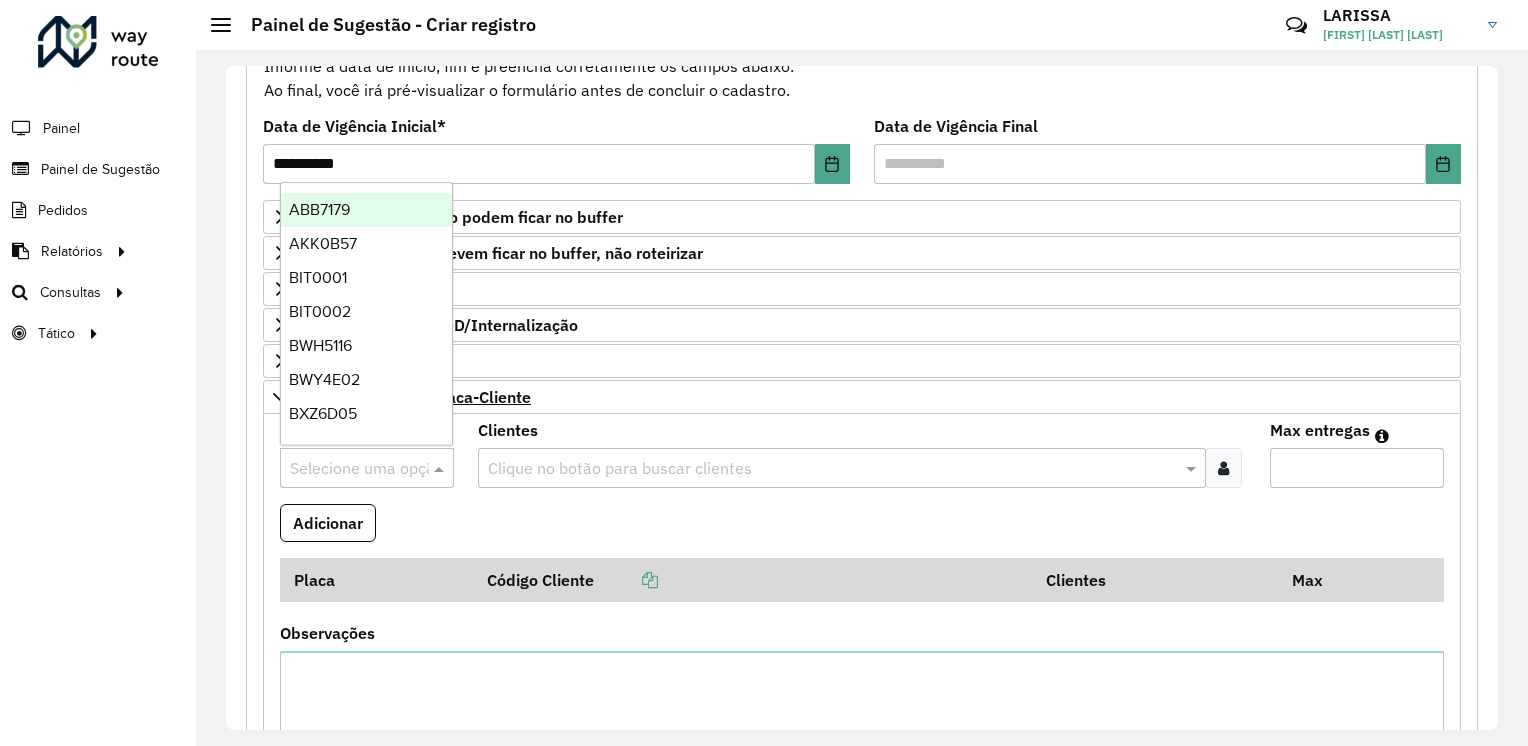 click at bounding box center (347, 469) 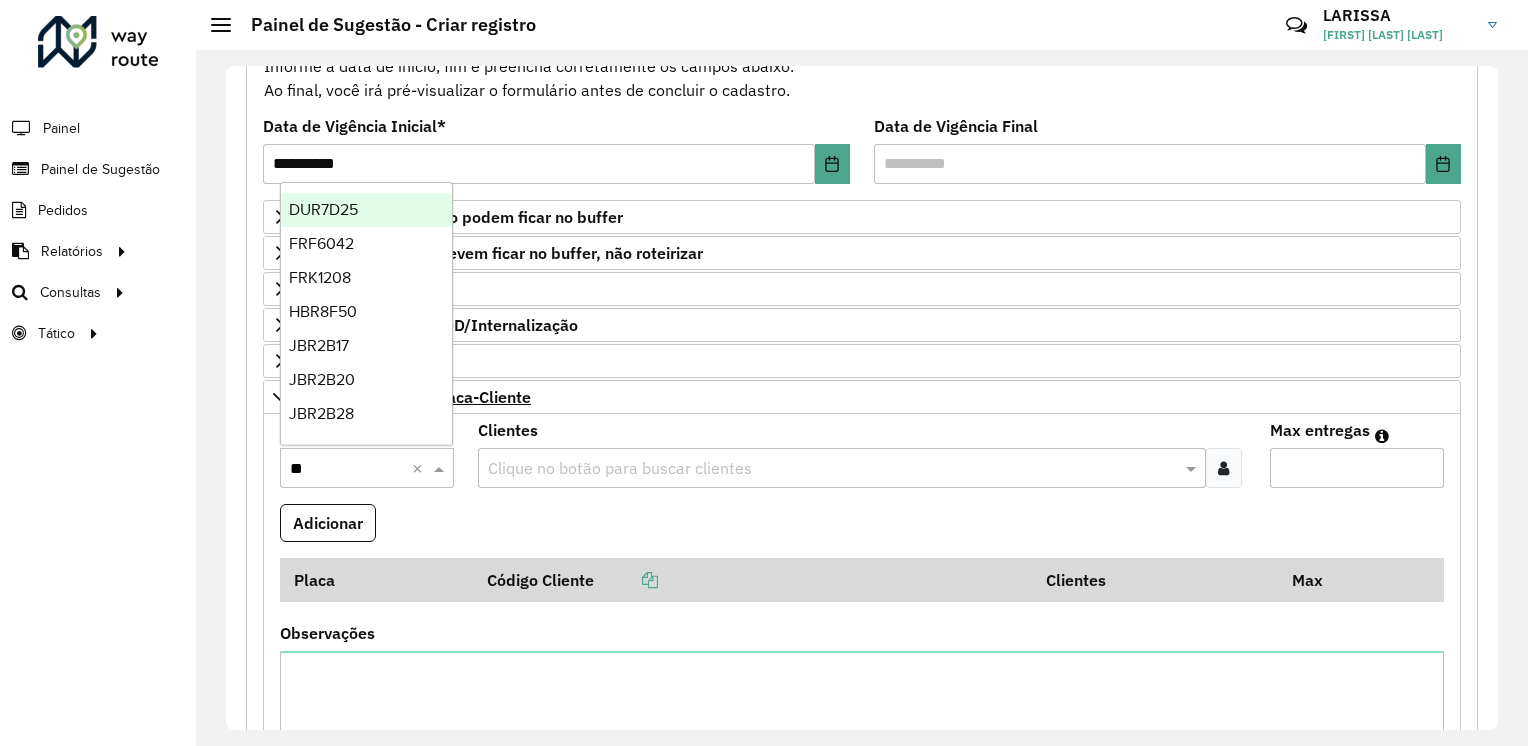 type on "***" 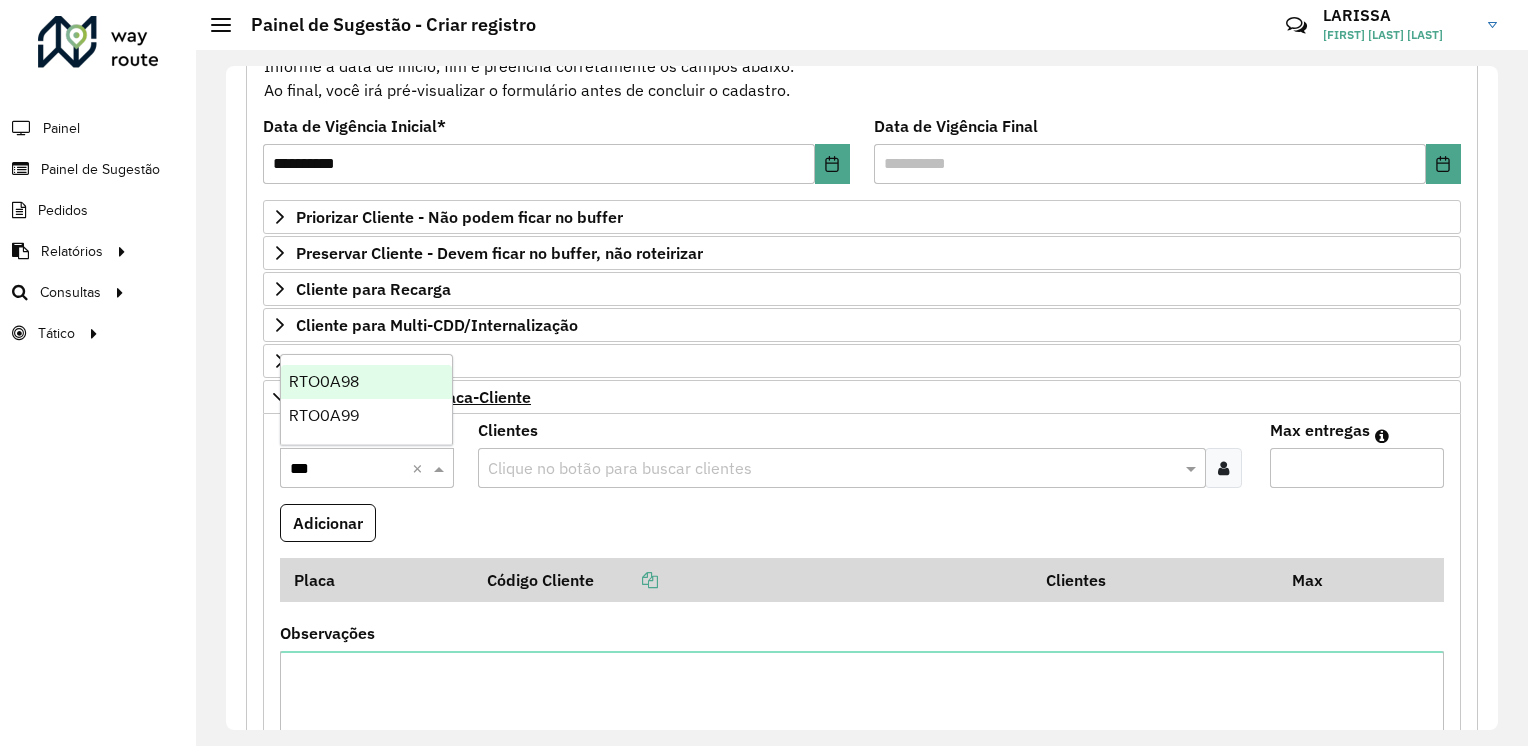 click on "RTO0A98" at bounding box center [366, 382] 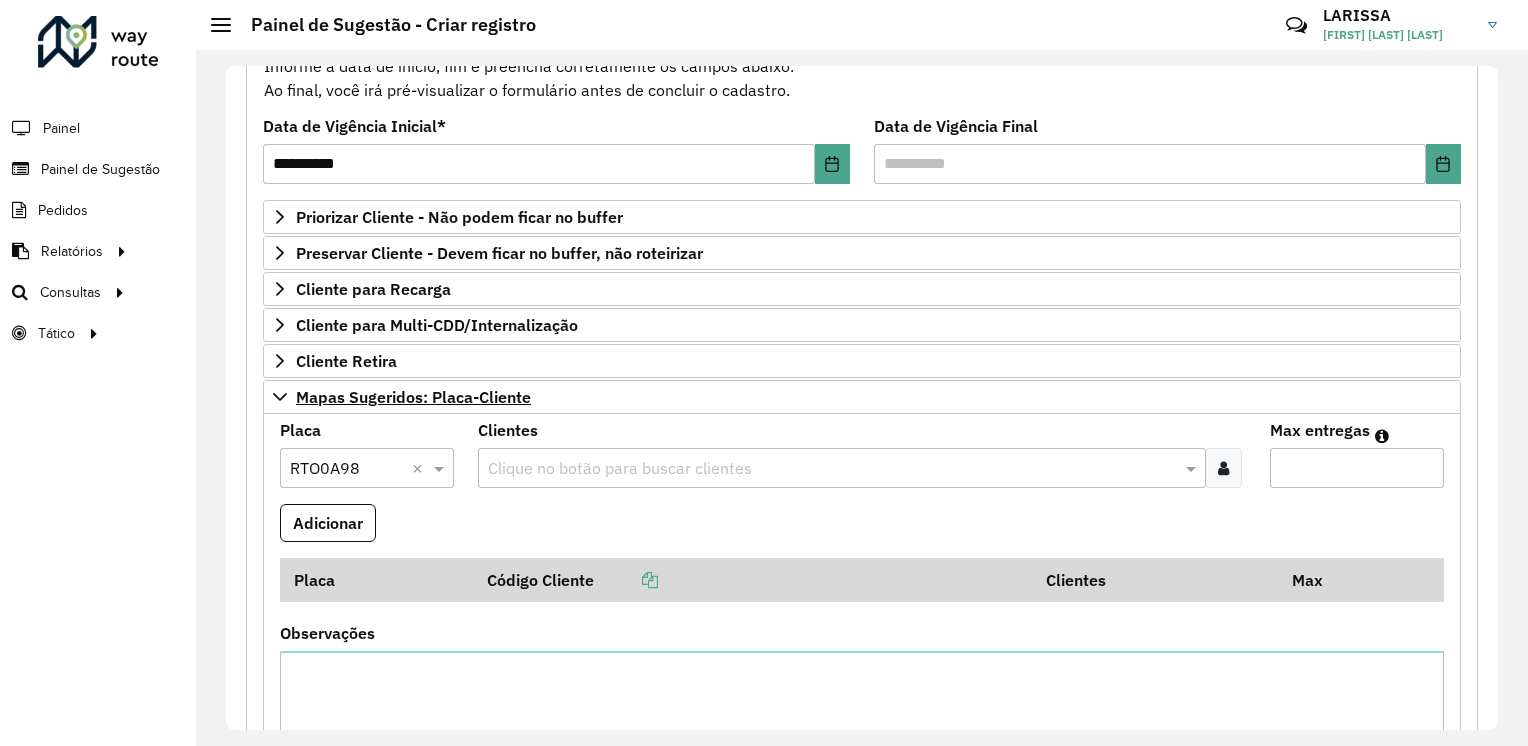 click at bounding box center [1223, 468] 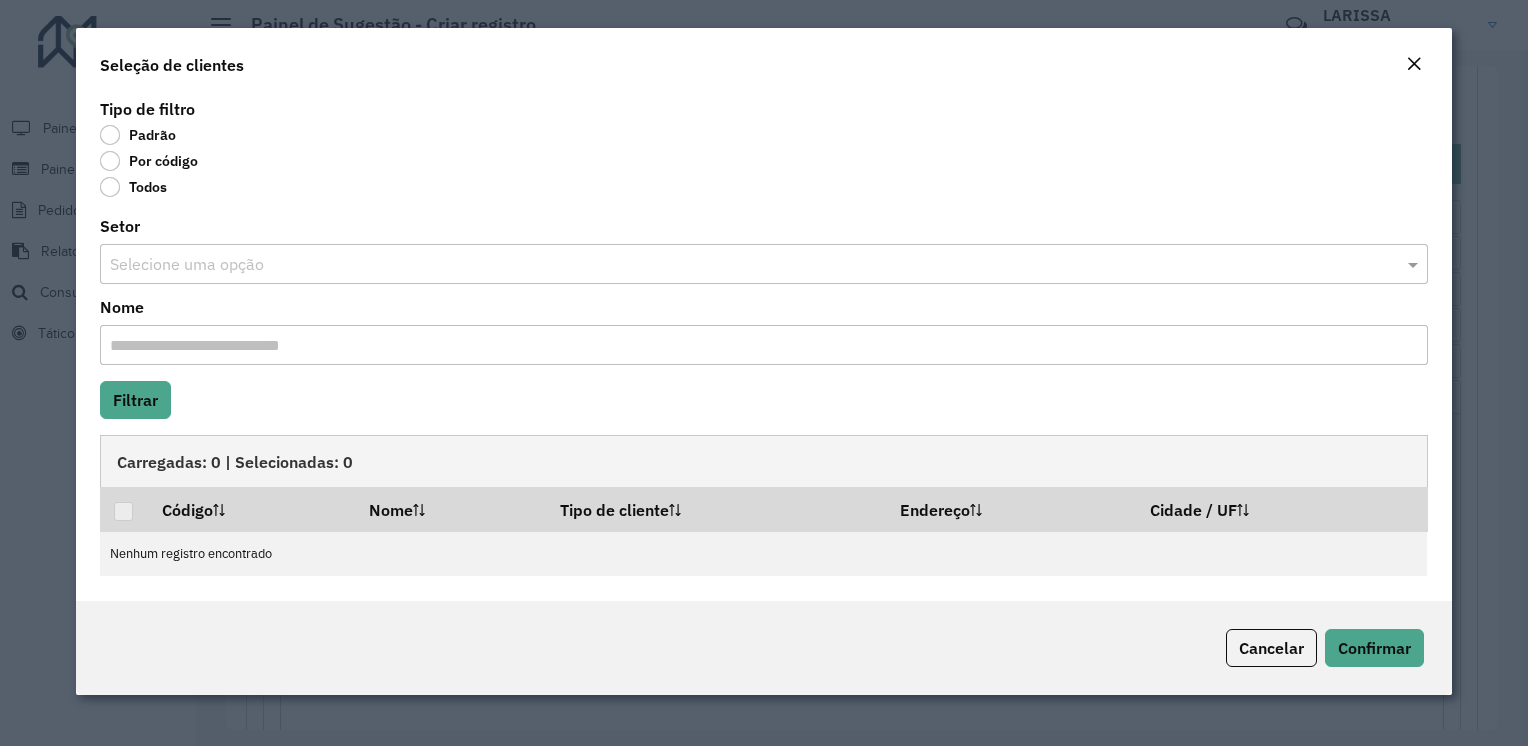 click on "Por código" 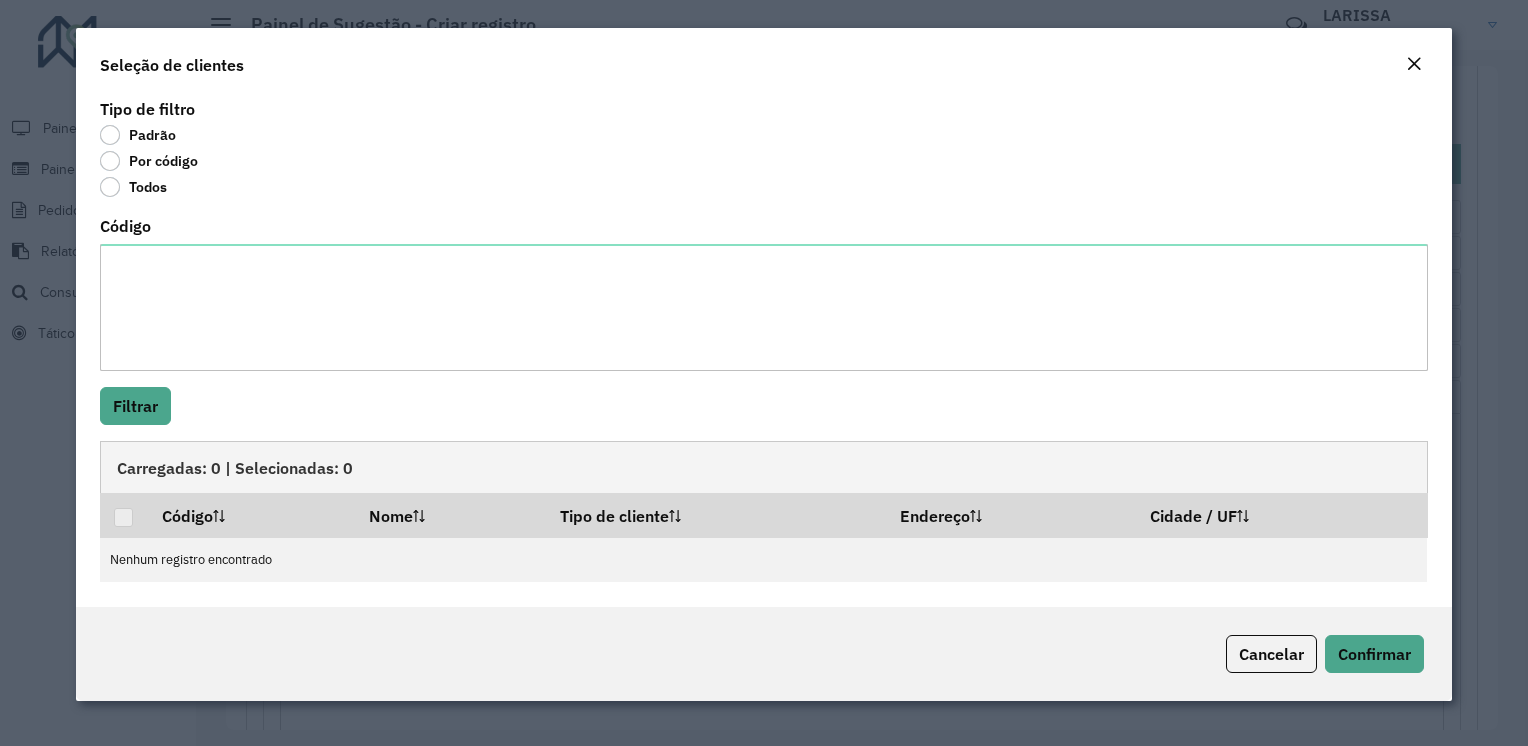 click 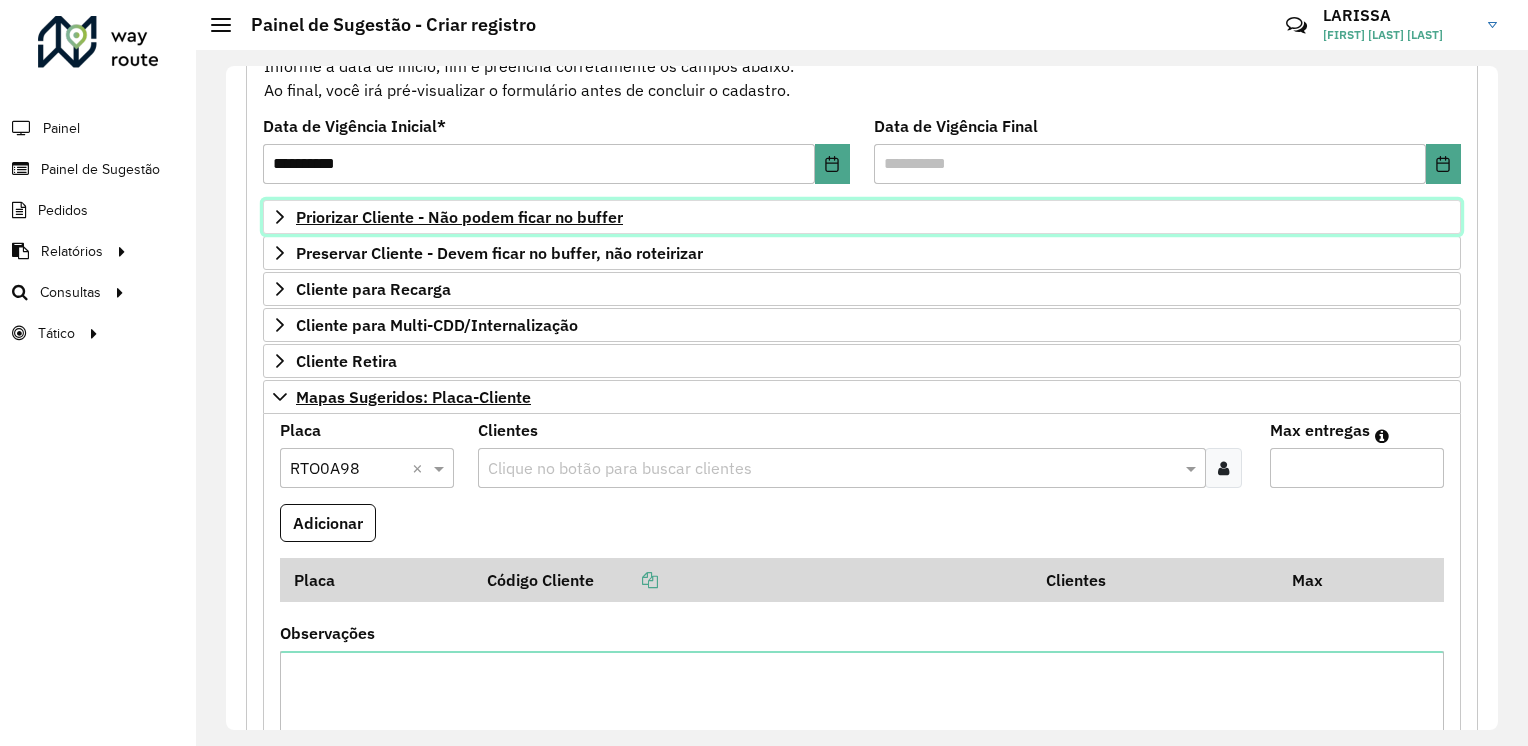 click on "Priorizar Cliente - Não podem ficar no buffer" at bounding box center [459, 217] 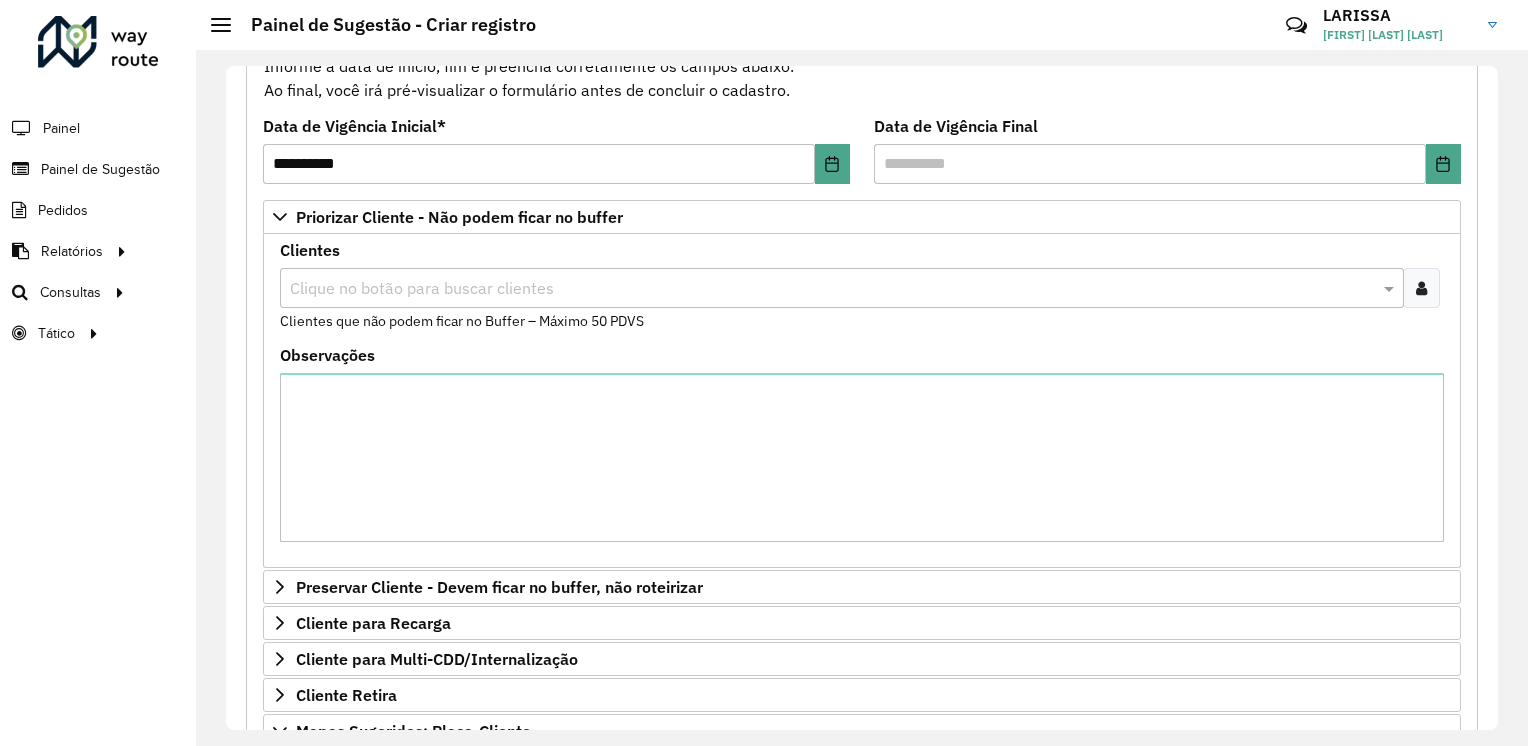 click at bounding box center [1421, 288] 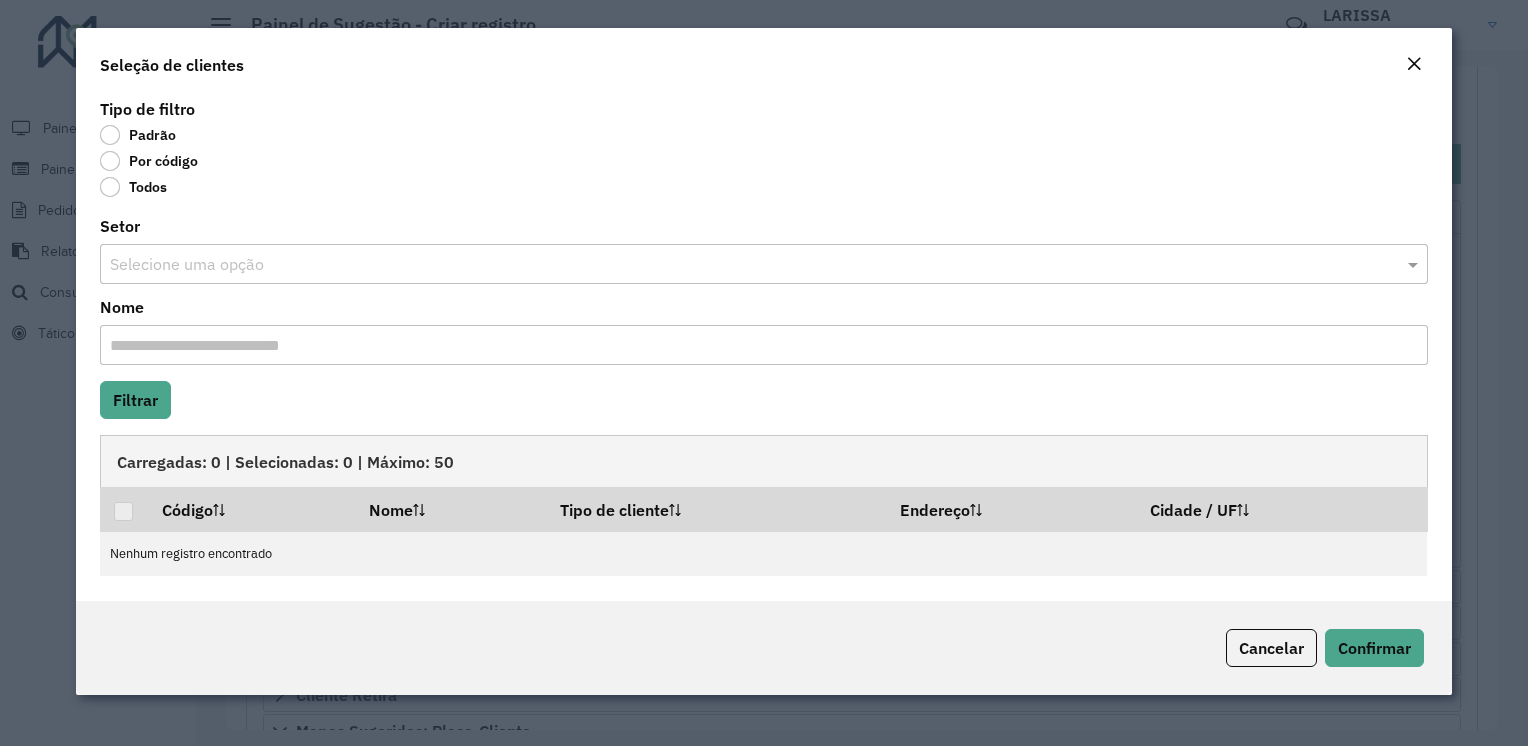 click on "Por código" 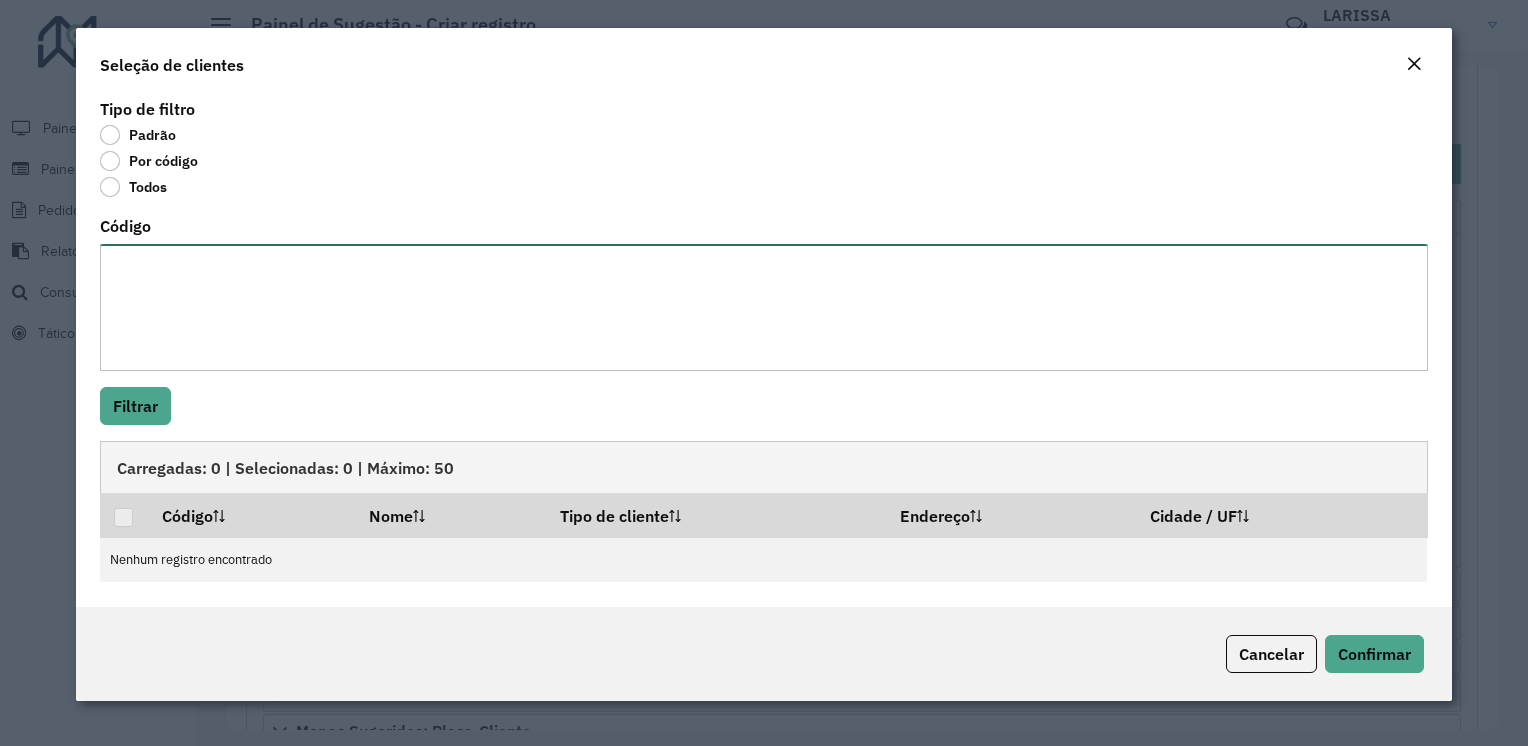 click on "Código" at bounding box center (763, 307) 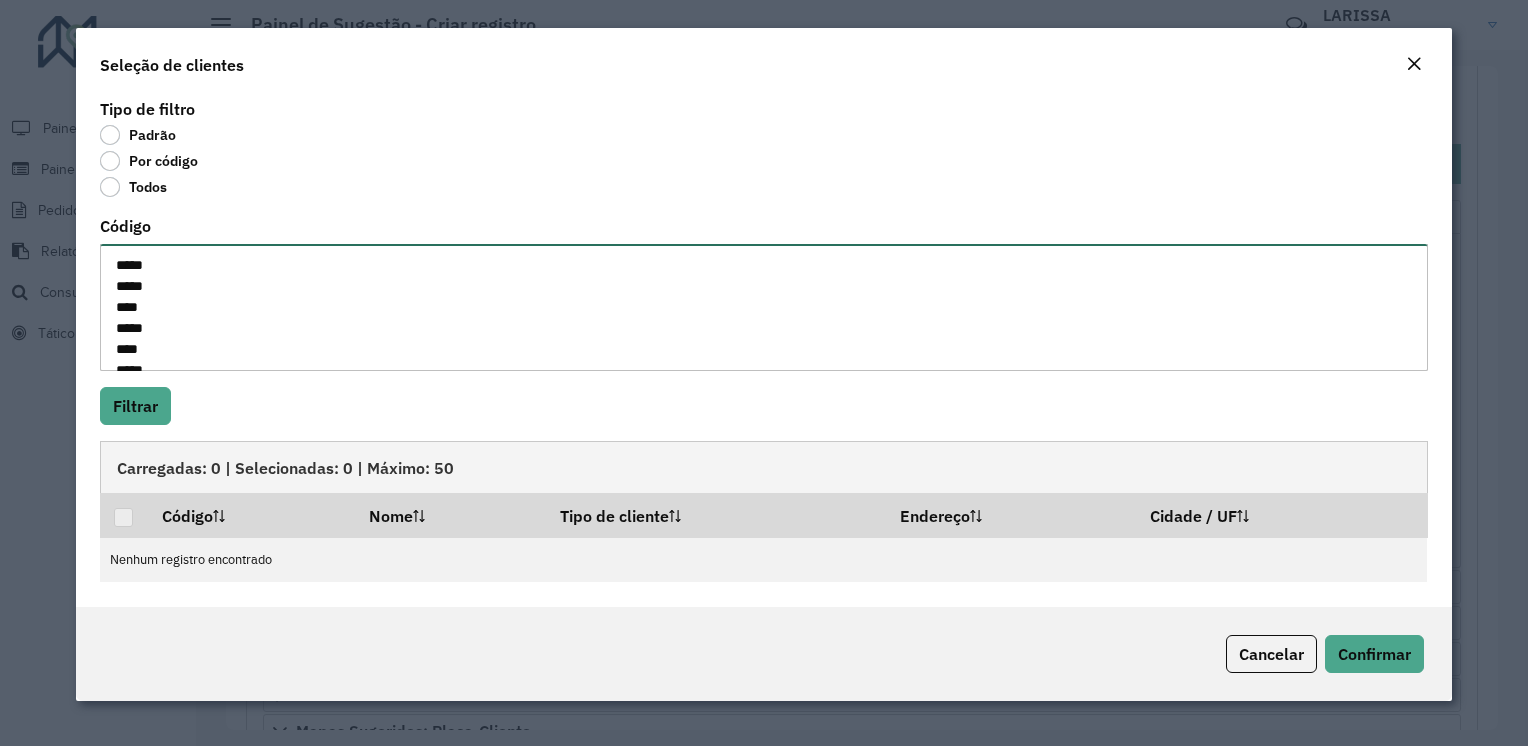 scroll, scrollTop: 29, scrollLeft: 0, axis: vertical 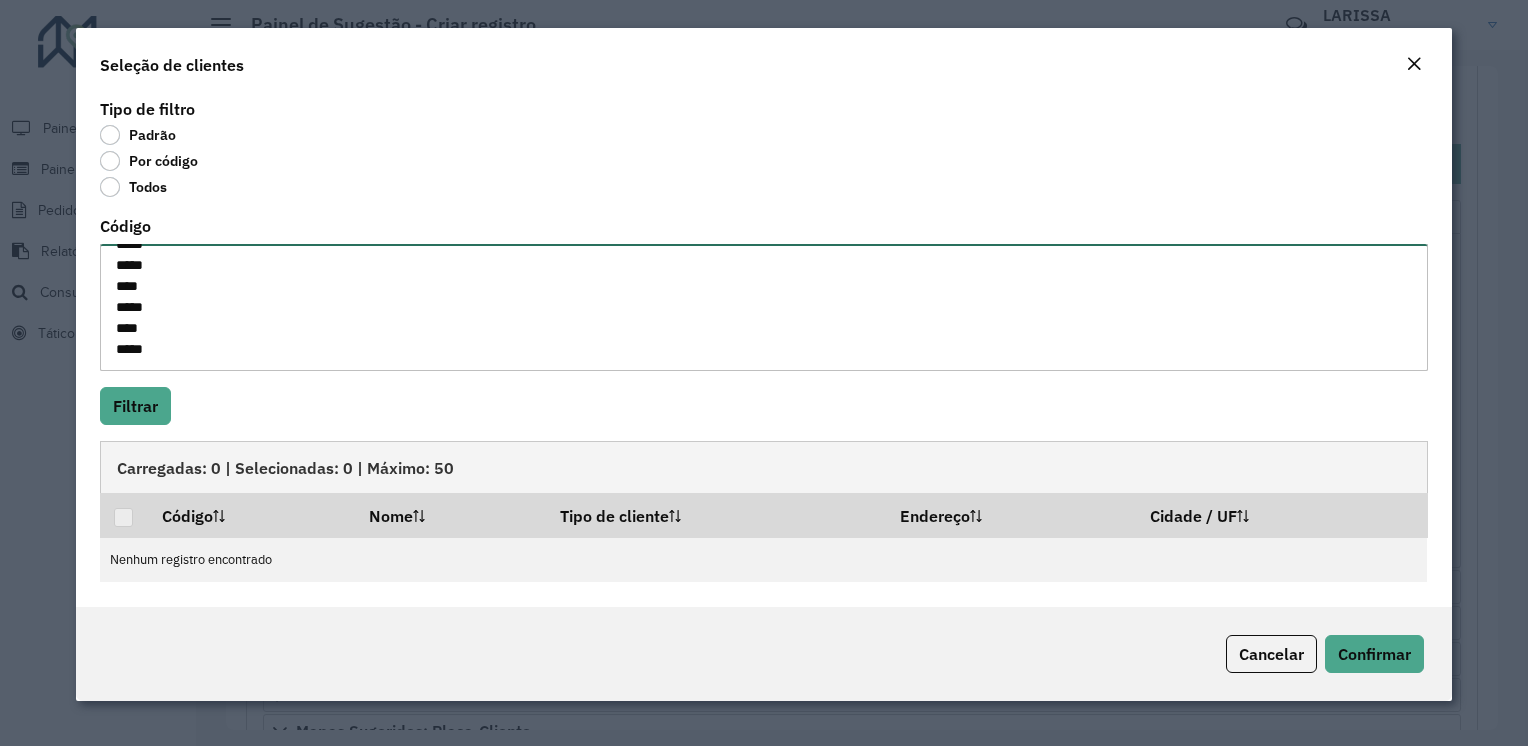paste on "**** ***** **** **** ****" 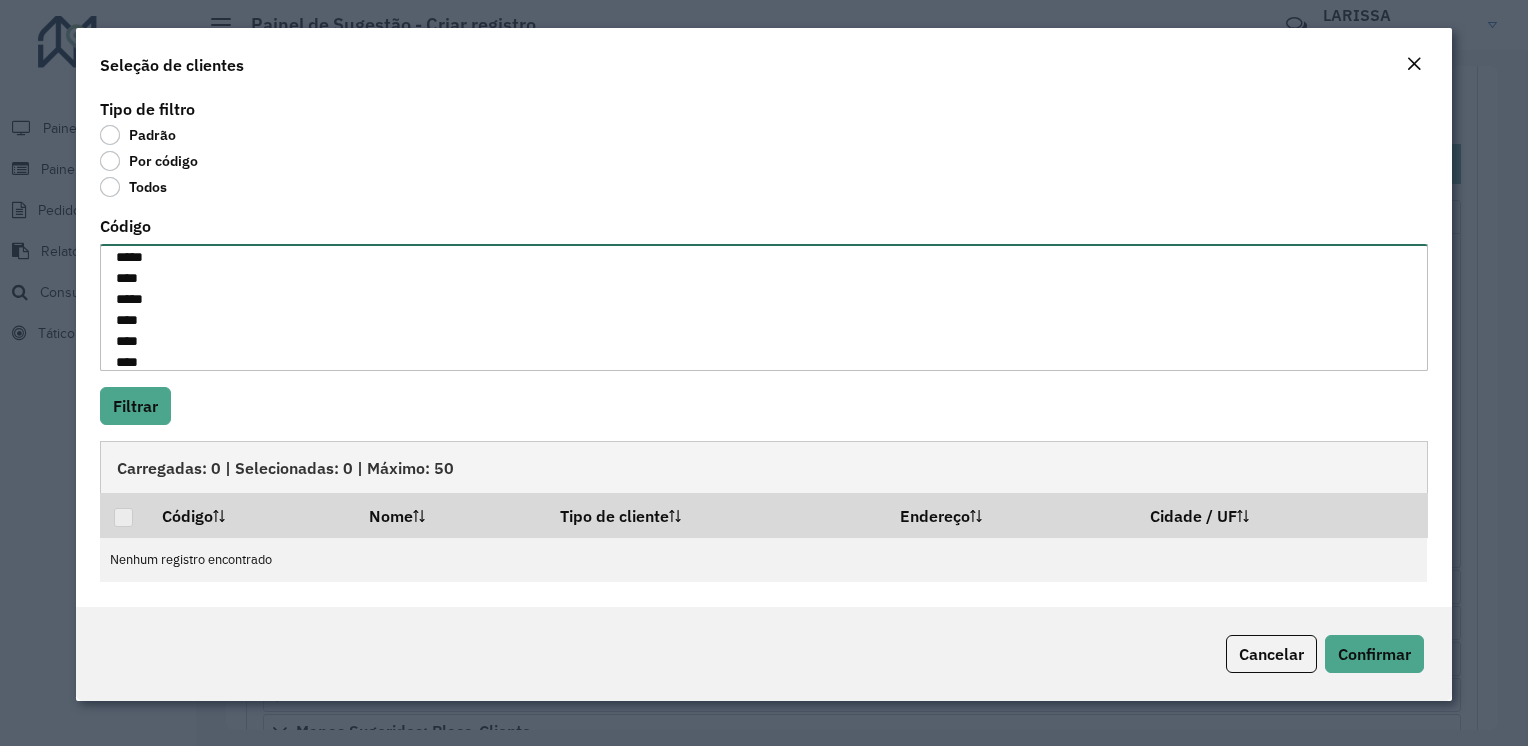 scroll, scrollTop: 134, scrollLeft: 0, axis: vertical 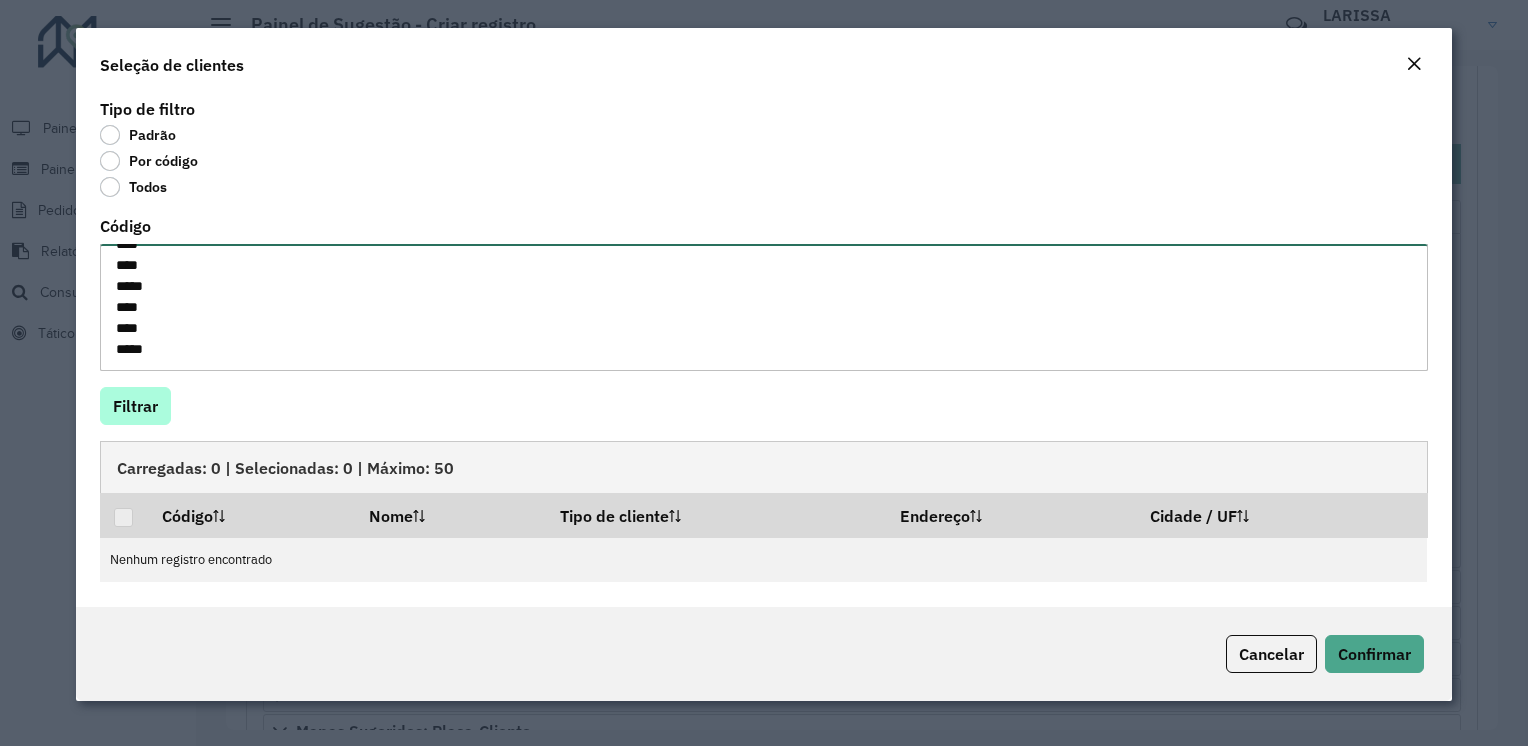 type on "***** ***** **** ***** **** **** **** ***** **** **** ****" 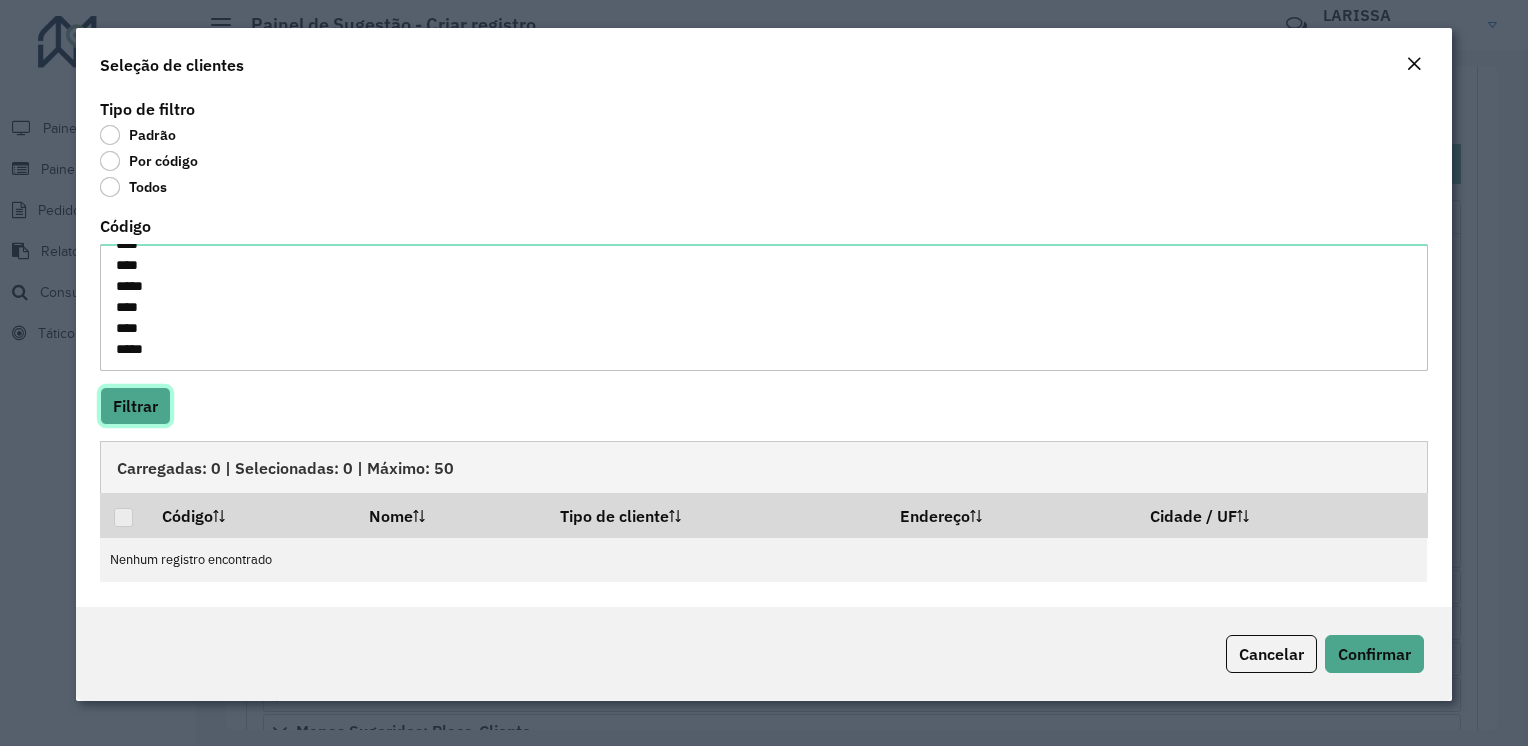 click on "Filtrar" 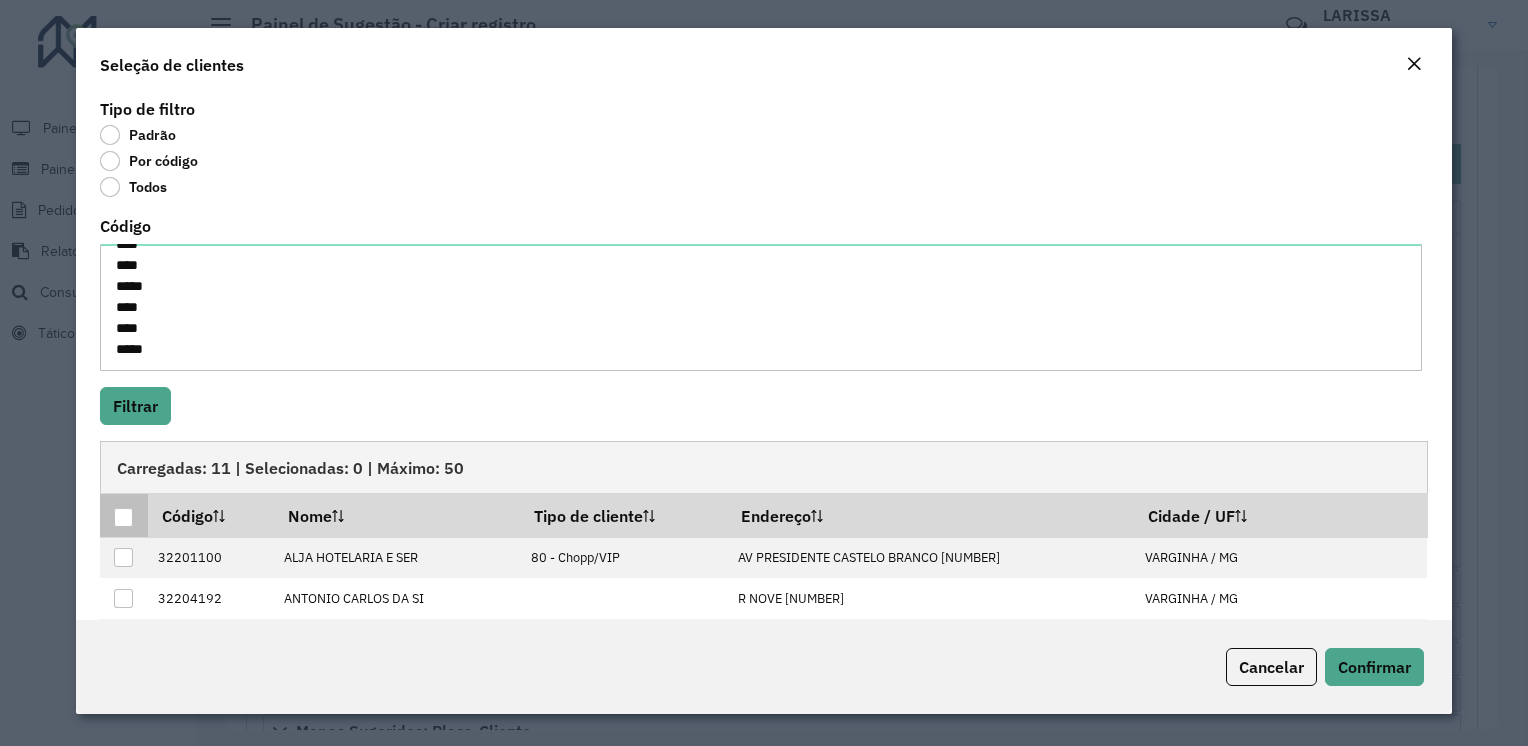 click at bounding box center [123, 517] 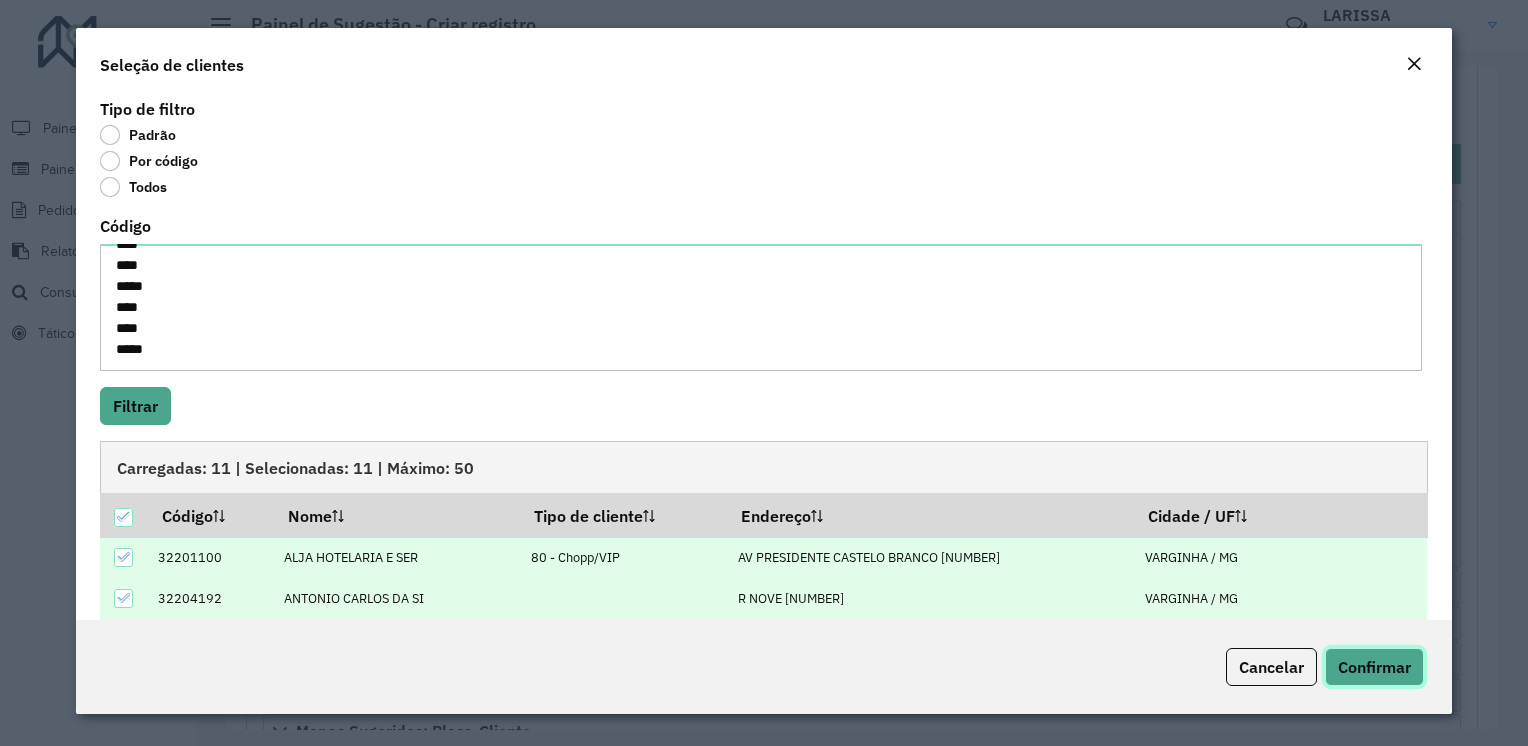 click on "Confirmar" 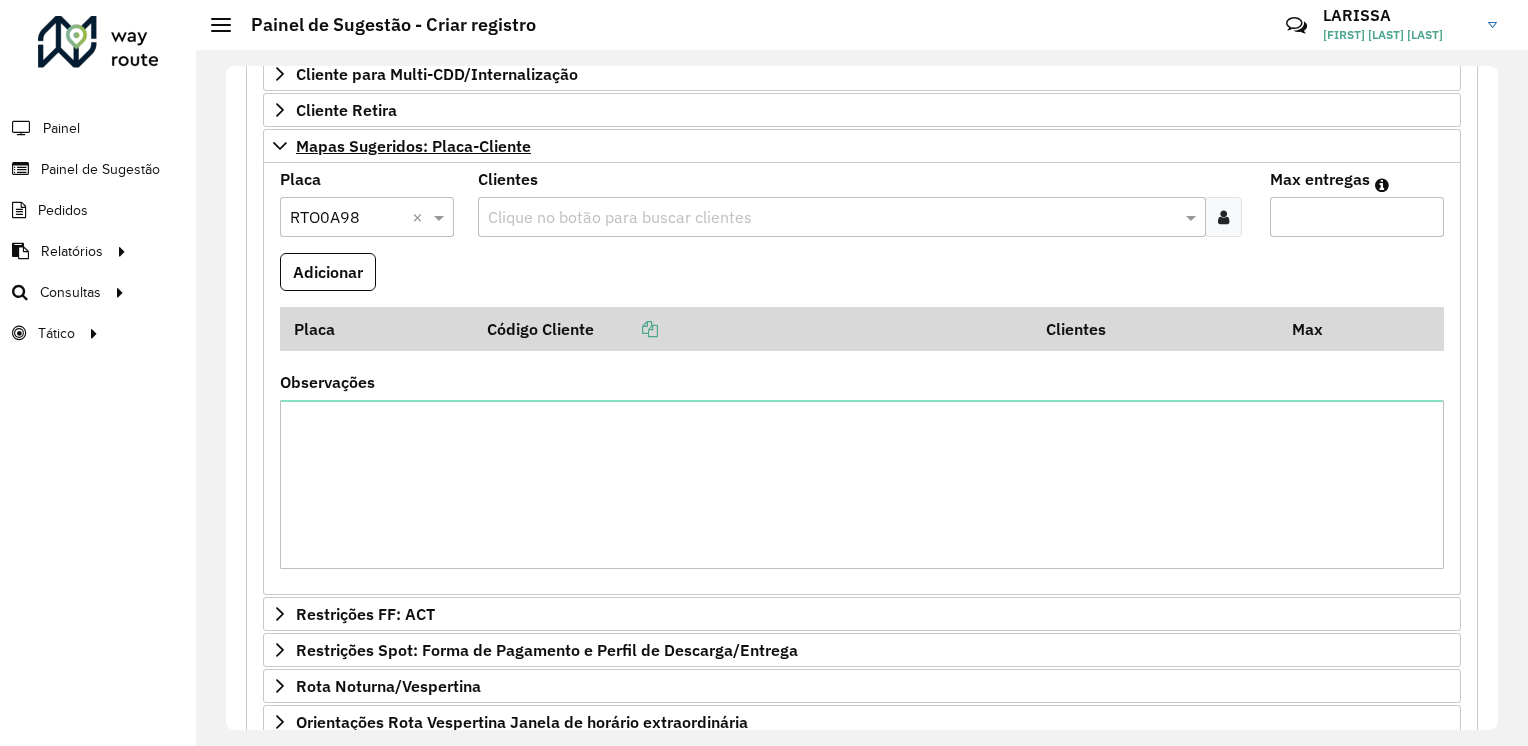 scroll, scrollTop: 720, scrollLeft: 0, axis: vertical 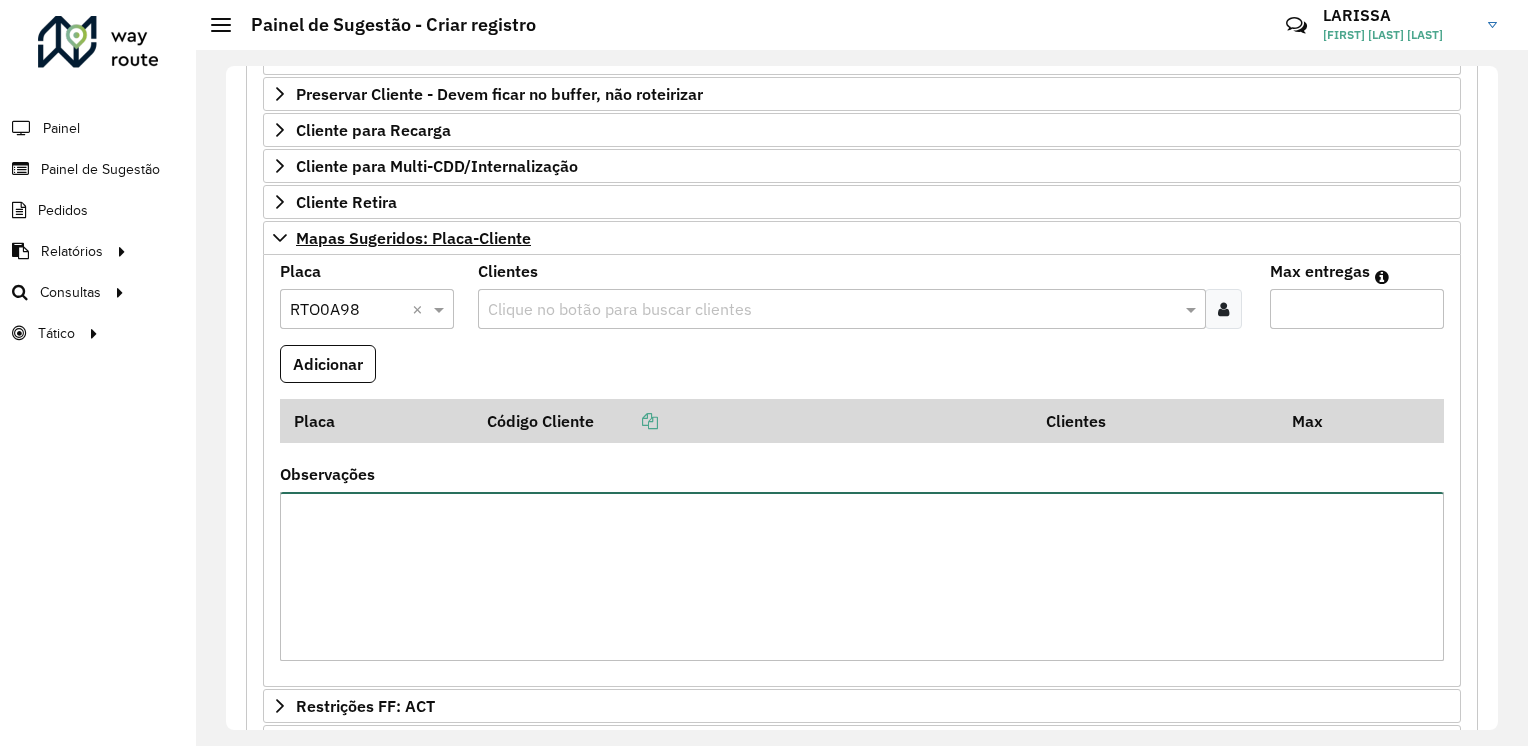 click on "Observações" at bounding box center [862, 576] 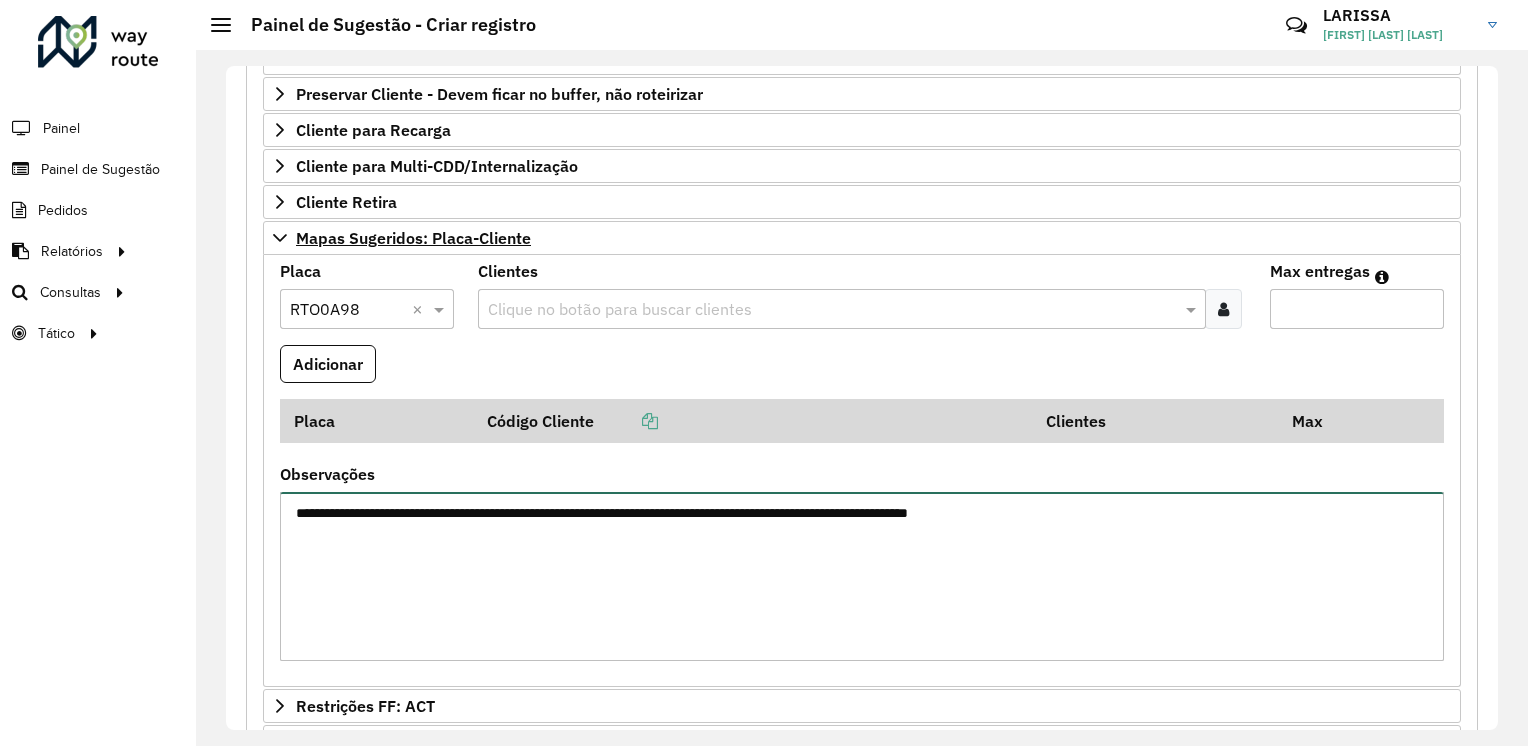 type on "**********" 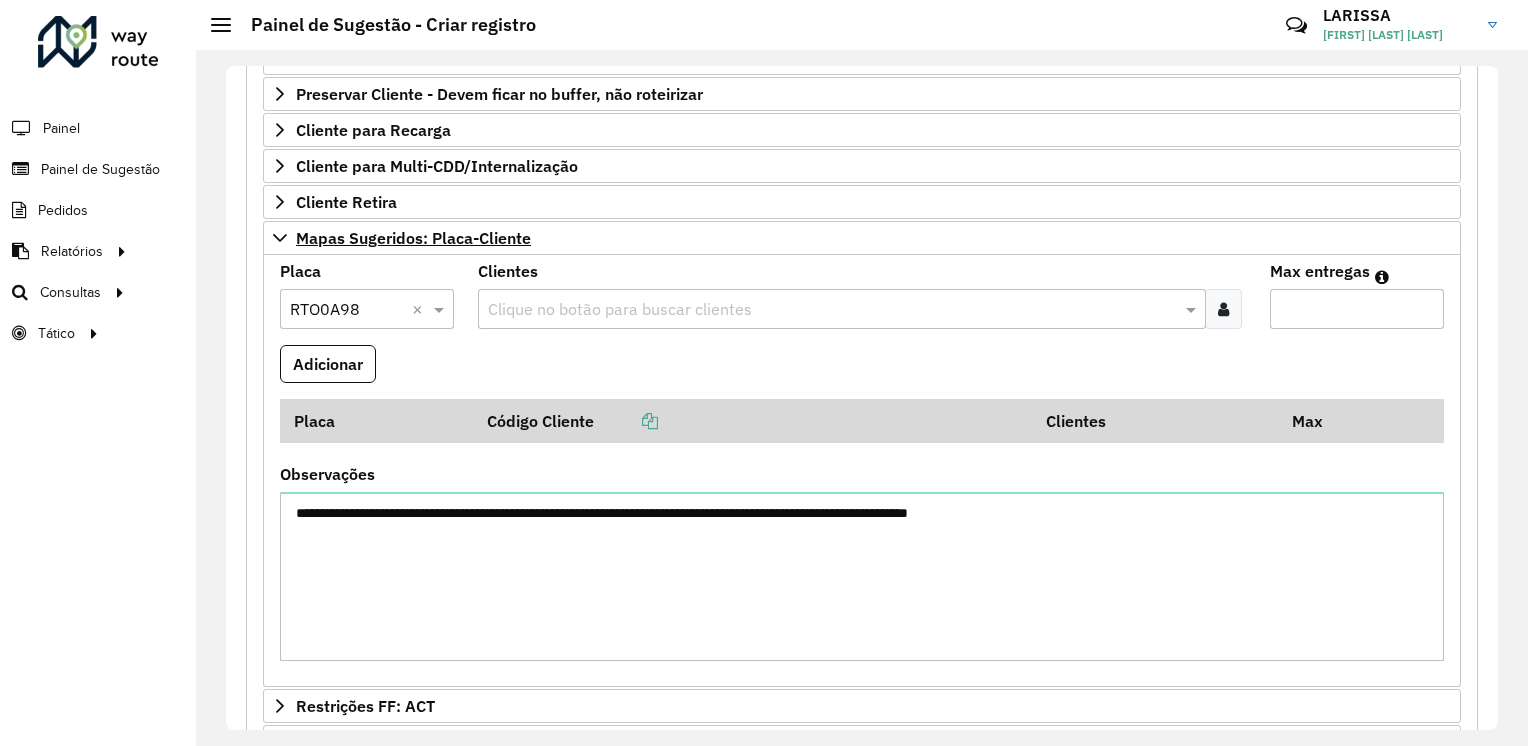 click at bounding box center [1223, 309] 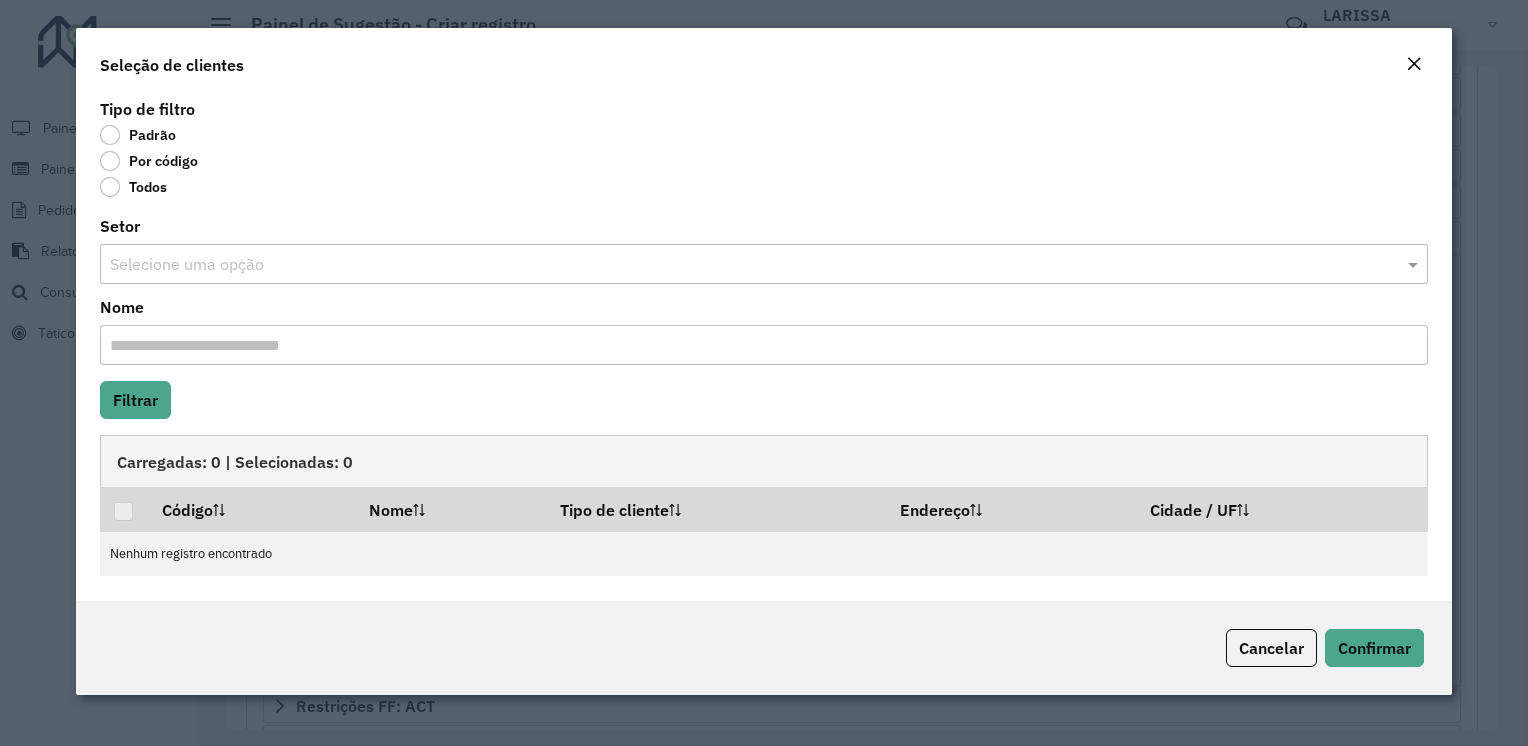 click on "Por código" 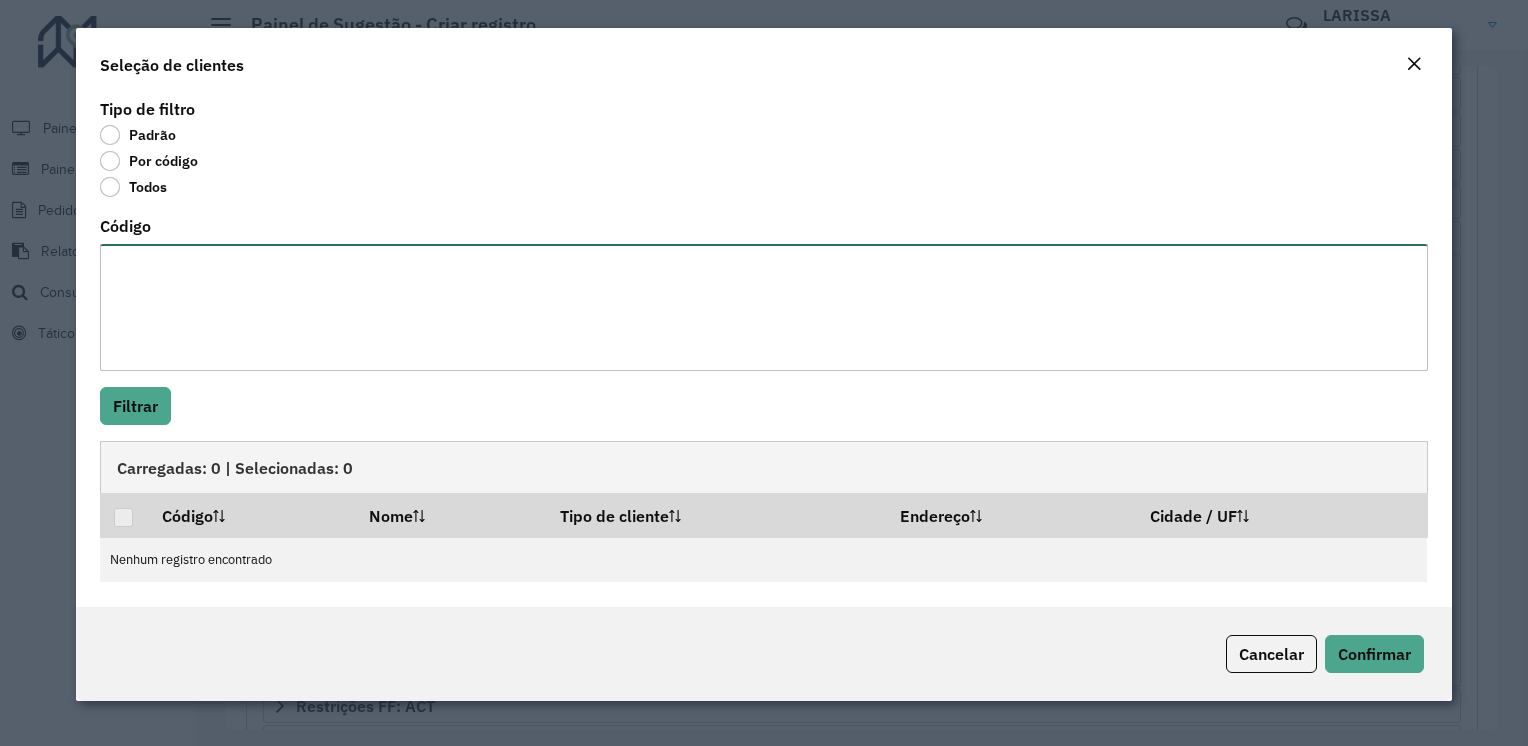 click on "Código" at bounding box center [763, 307] 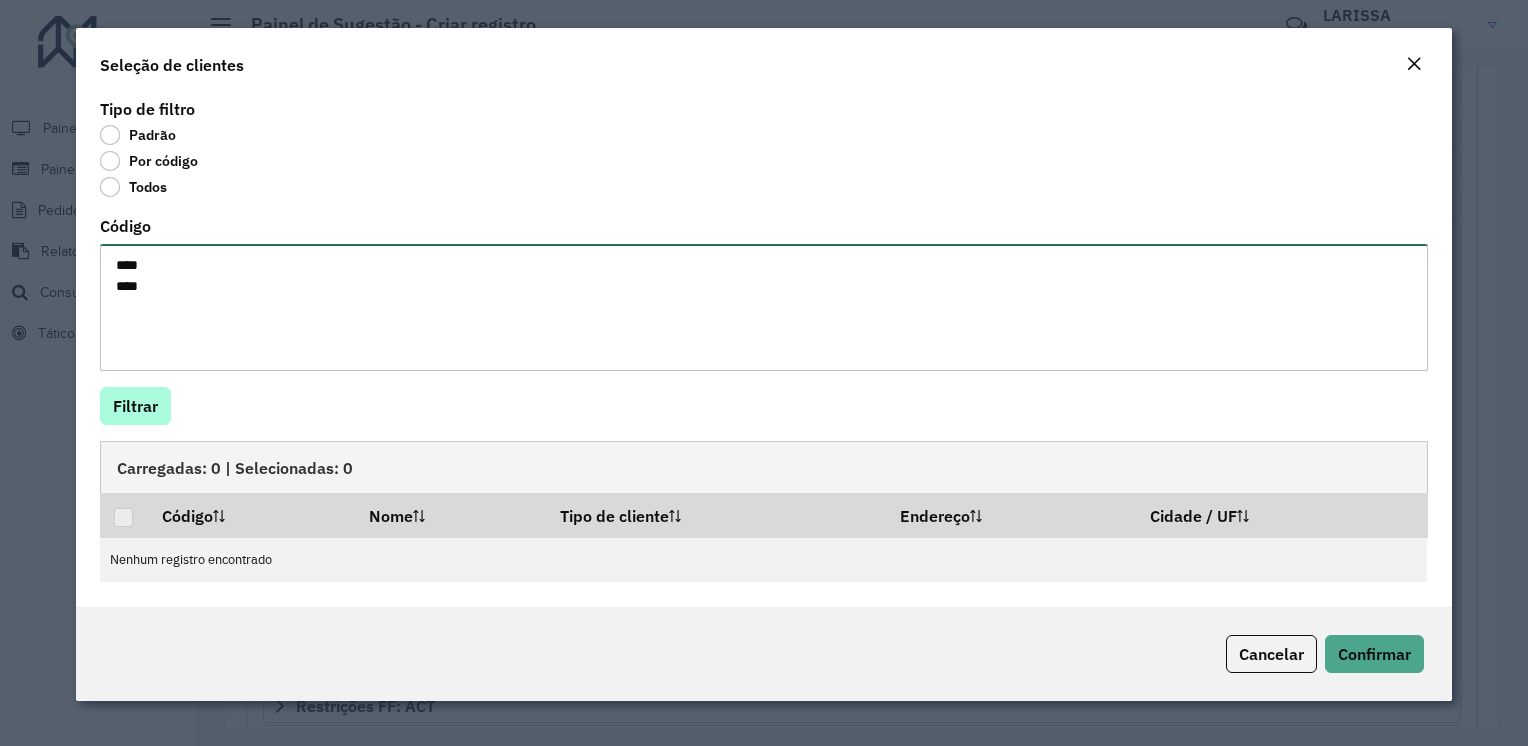 type on "****
***" 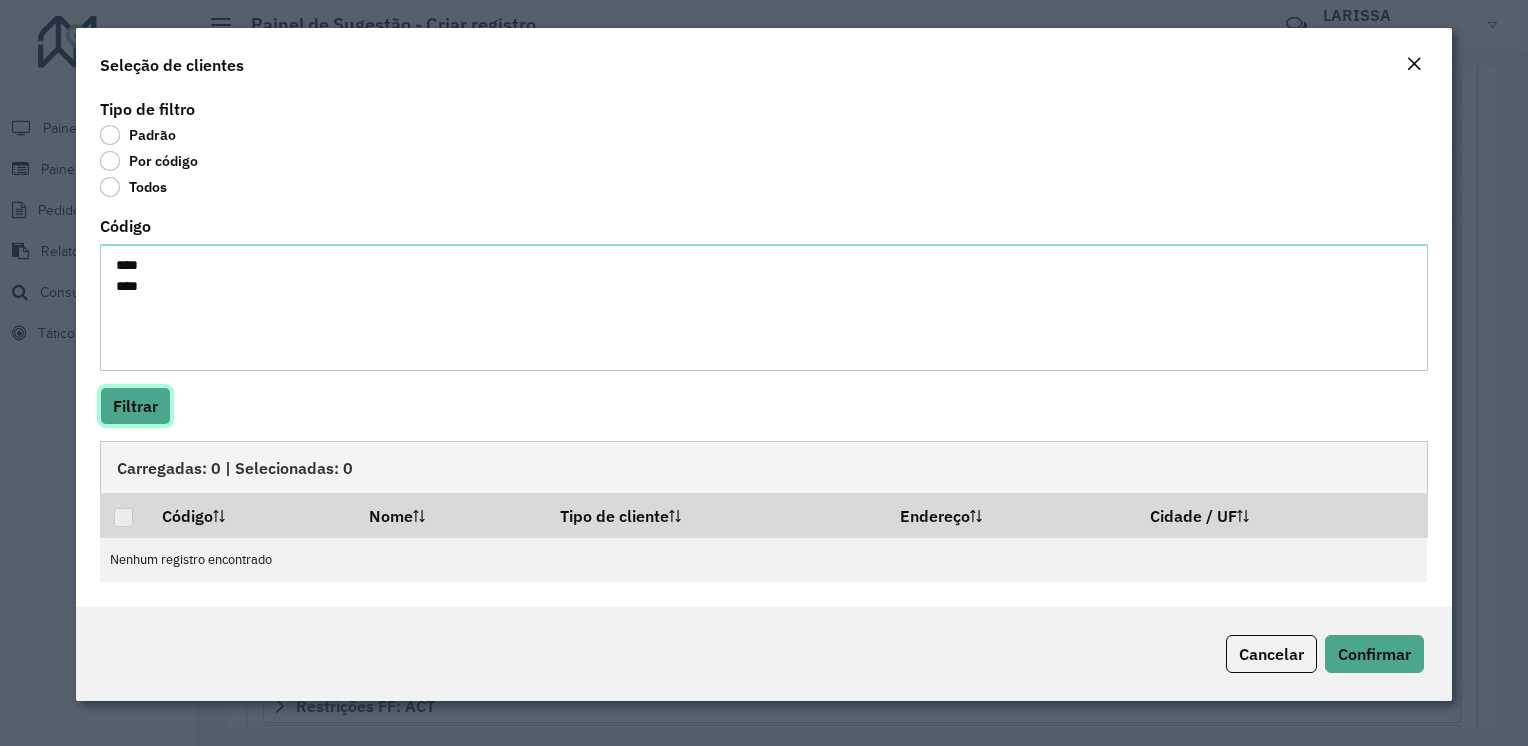 click on "Filtrar" 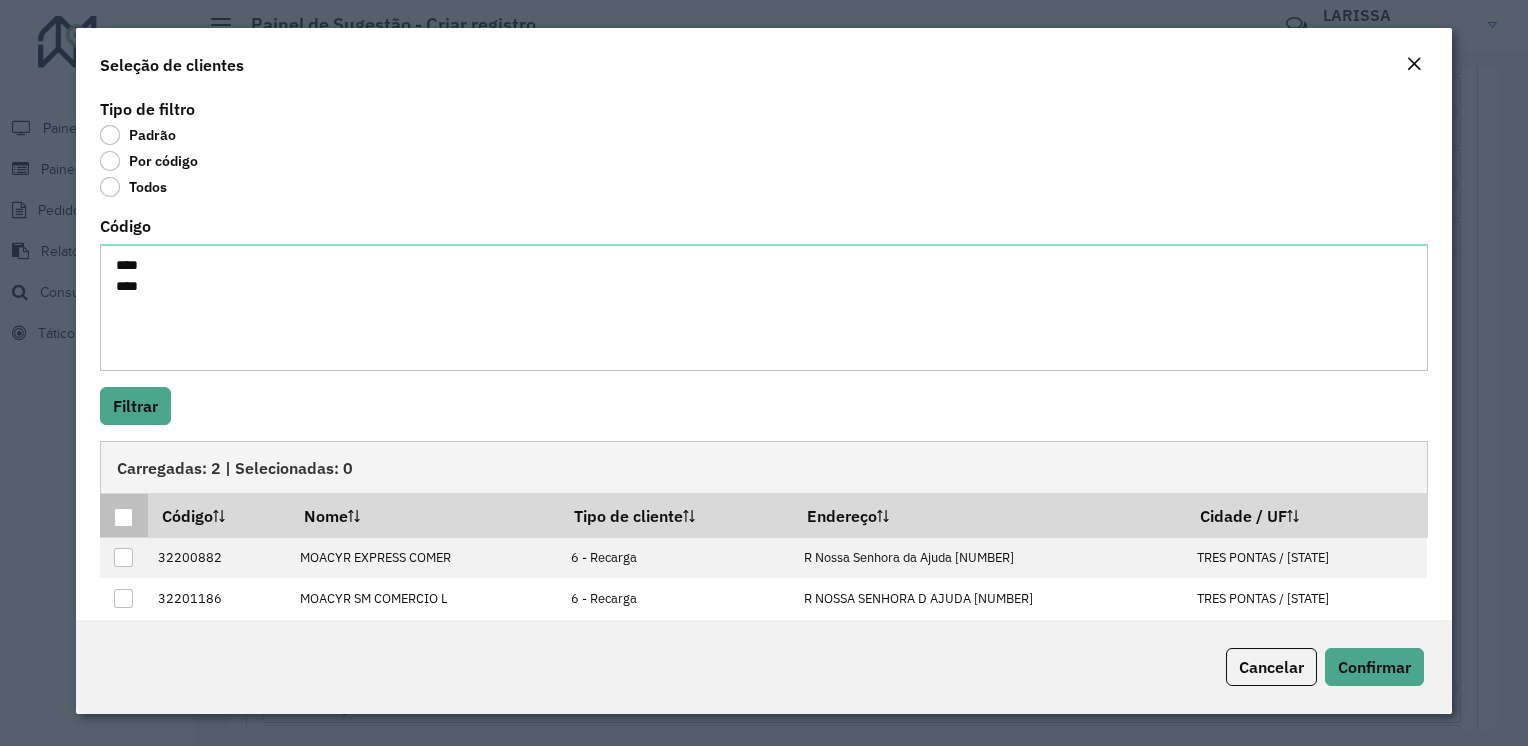 click at bounding box center (123, 517) 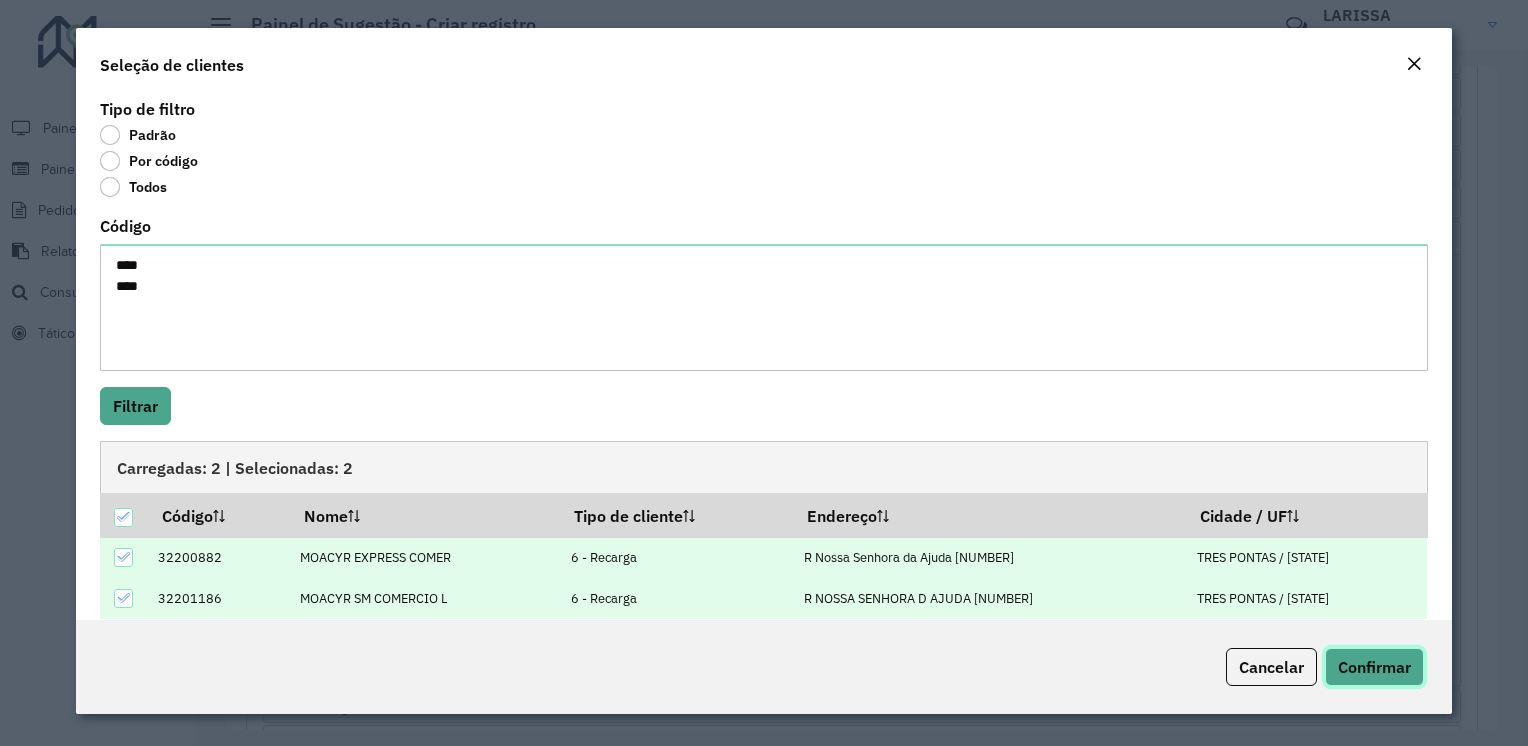 click on "Confirmar" 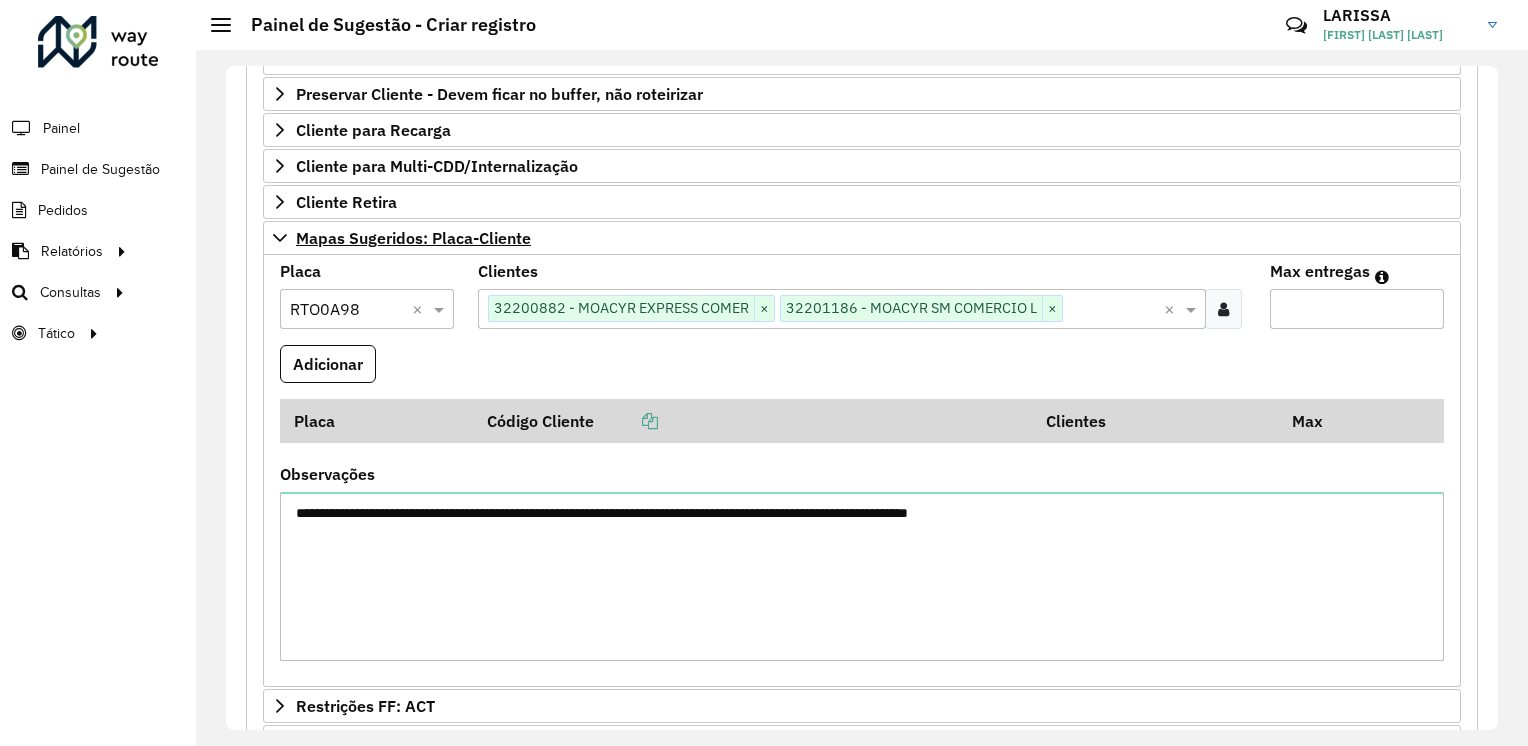 click on "Max entregas" at bounding box center (1357, 309) 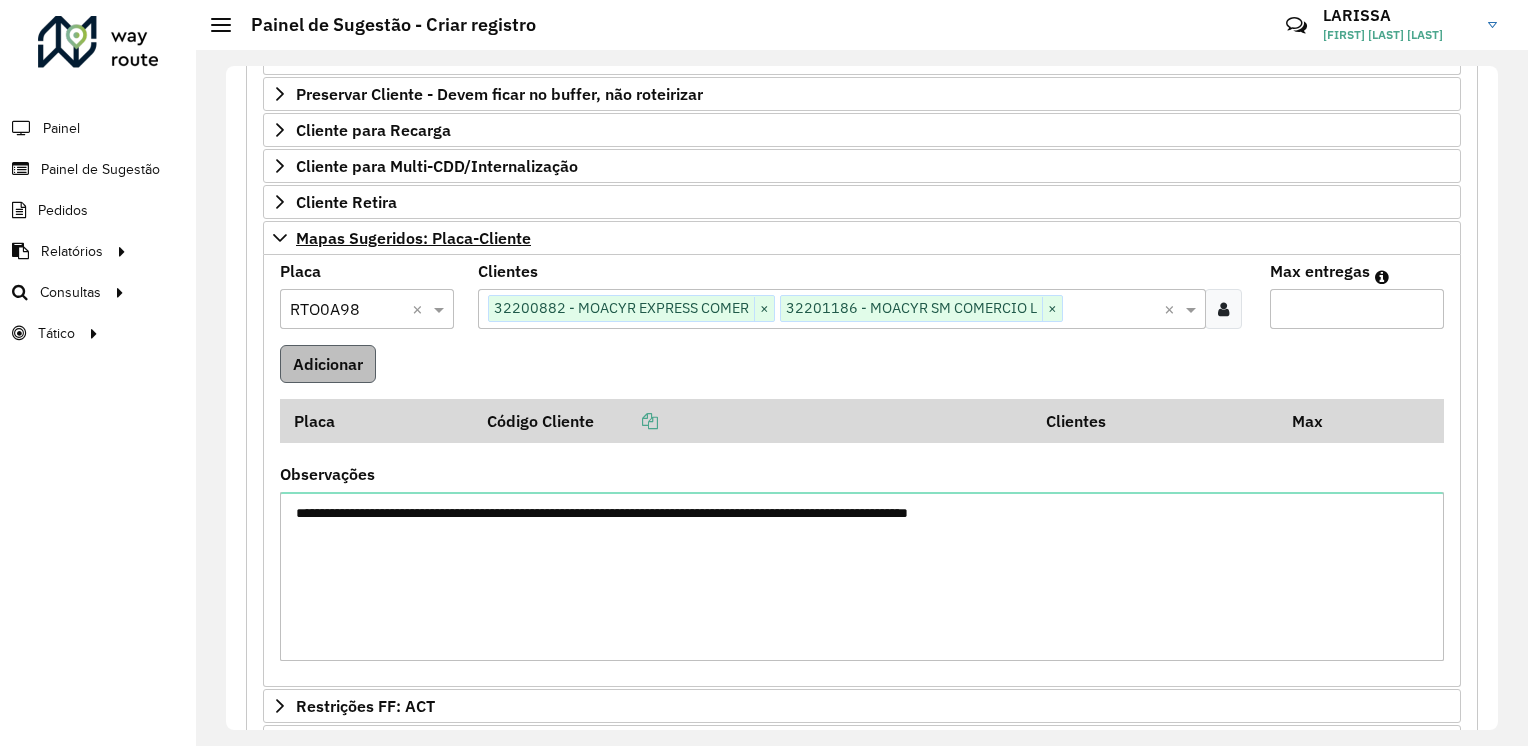 type on "*" 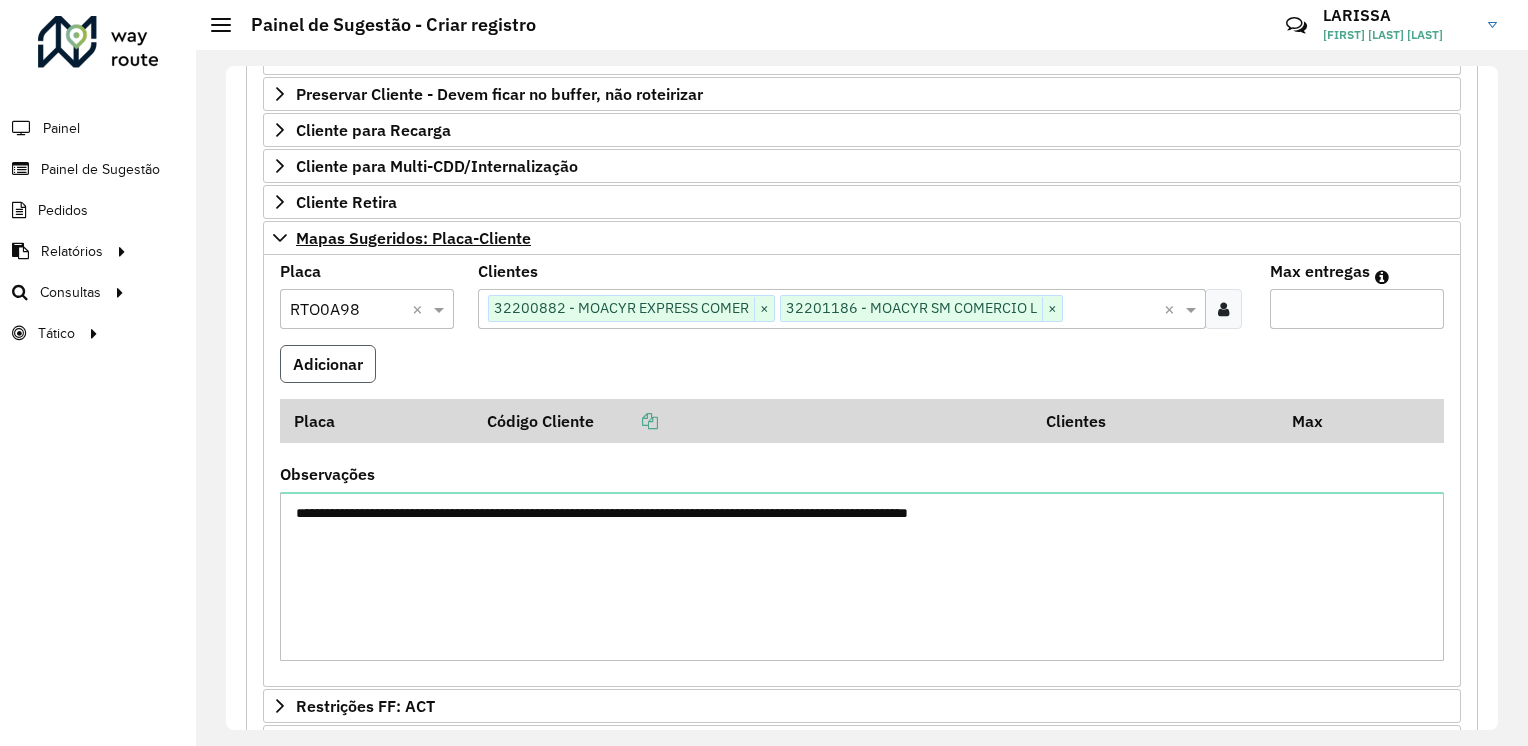 click on "Adicionar" at bounding box center (328, 364) 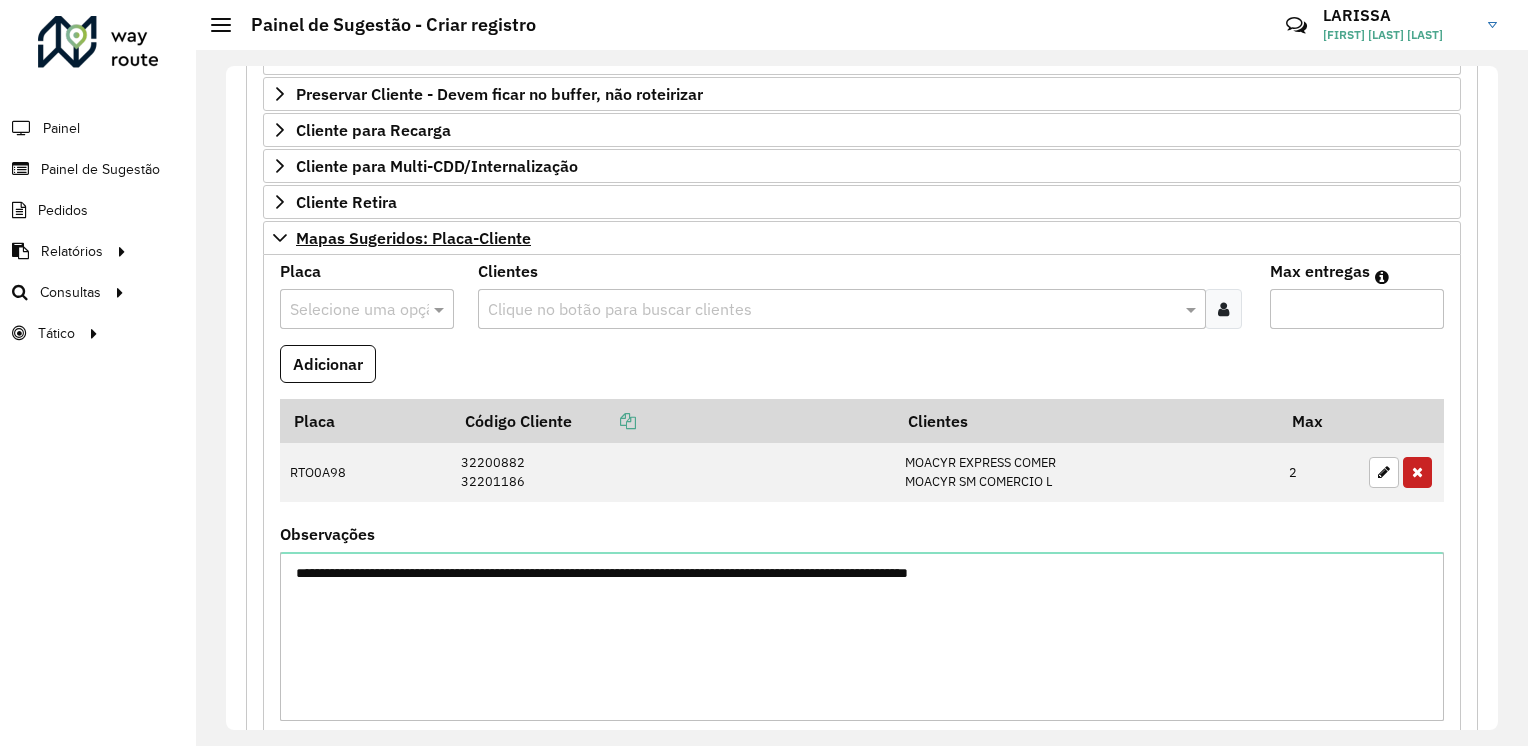 drag, startPoint x: 1498, startPoint y: 450, endPoint x: 1493, endPoint y: 411, distance: 39.319206 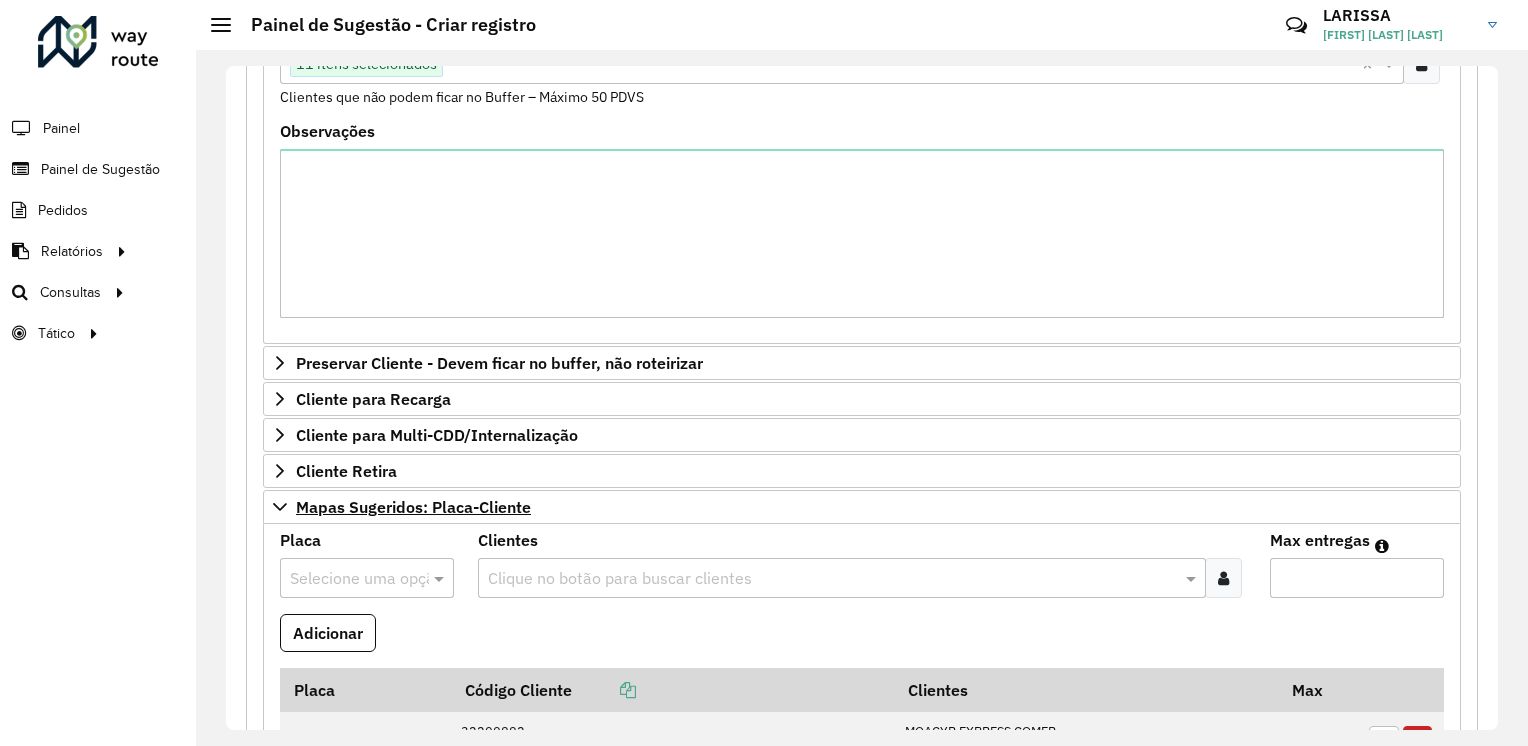 scroll, scrollTop: 343, scrollLeft: 0, axis: vertical 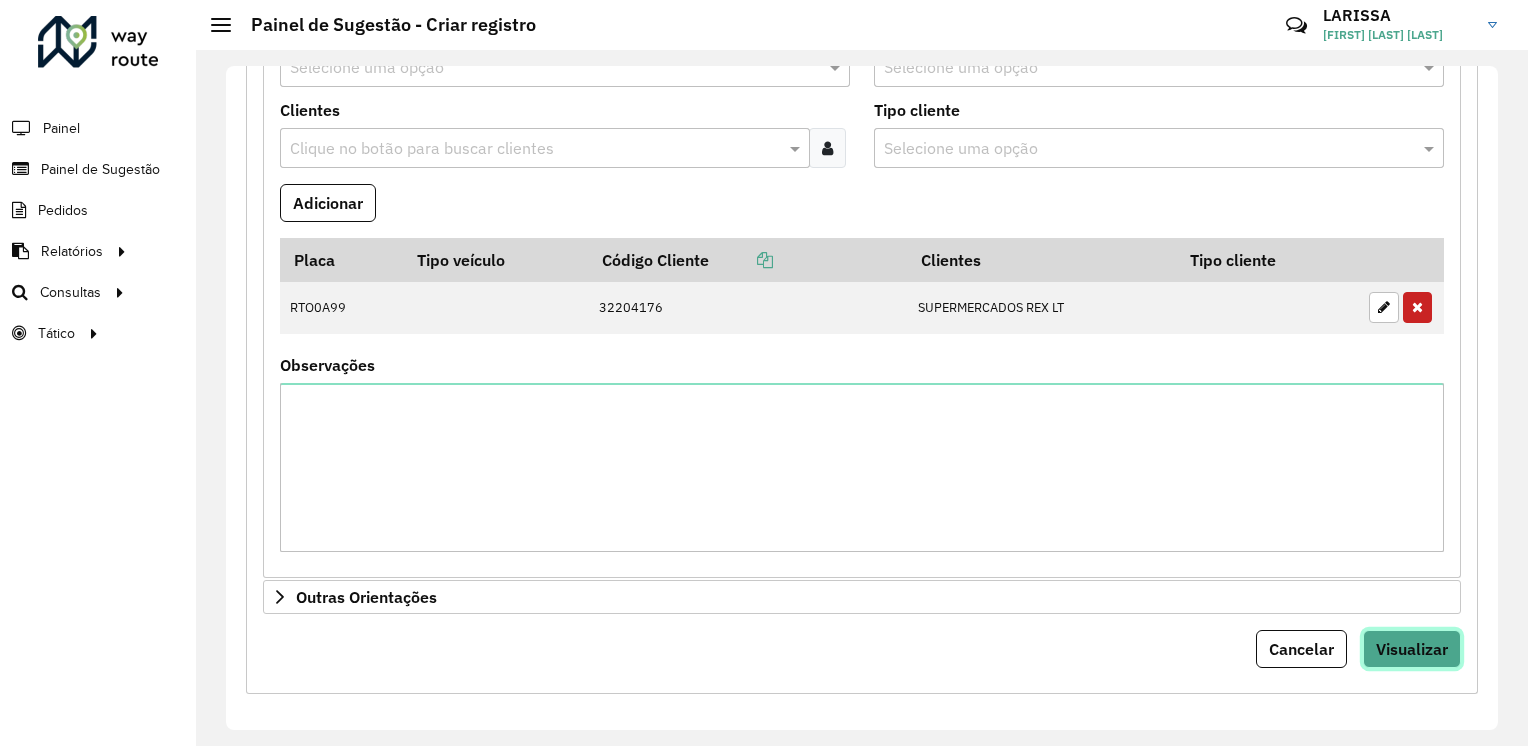 click on "Visualizar" at bounding box center (1412, 649) 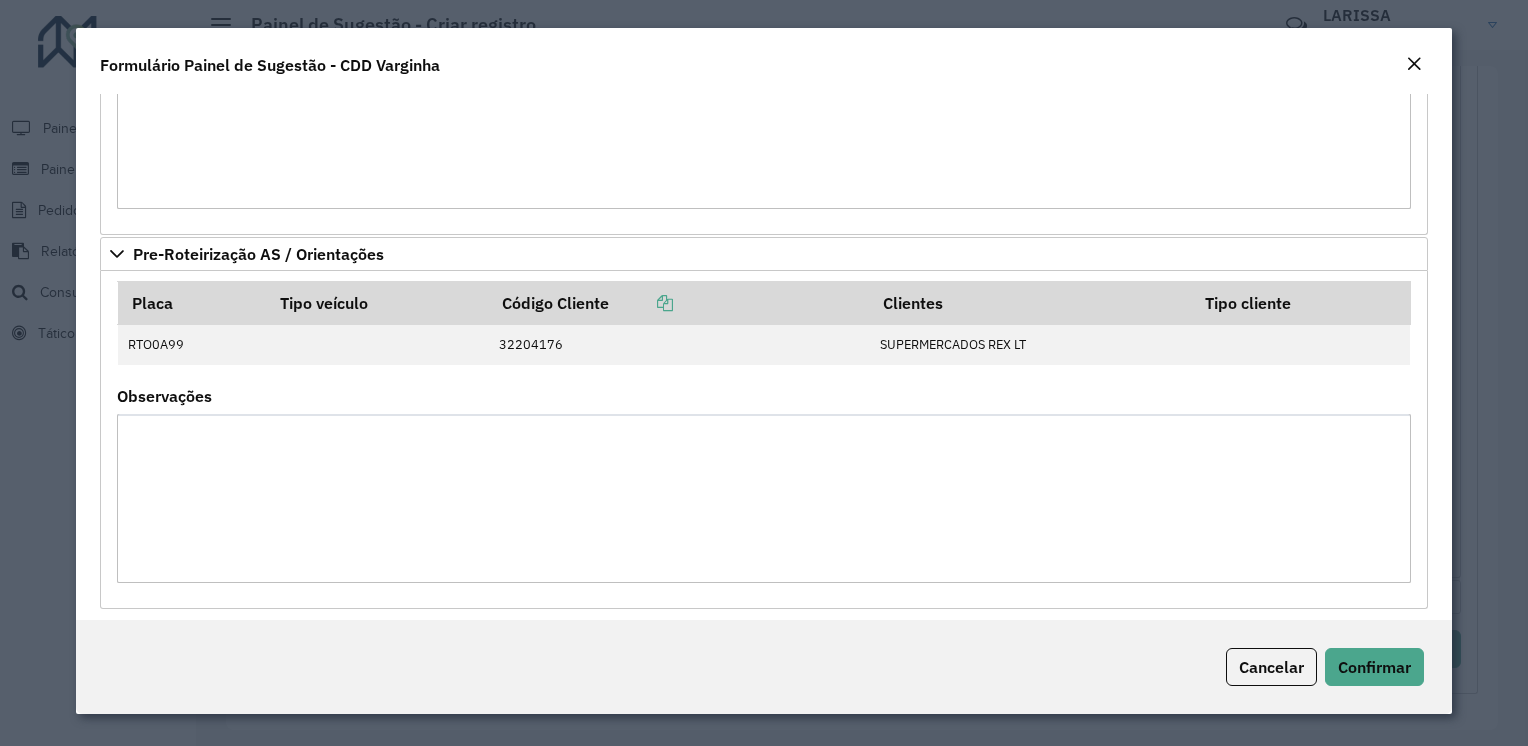 scroll, scrollTop: 1124, scrollLeft: 0, axis: vertical 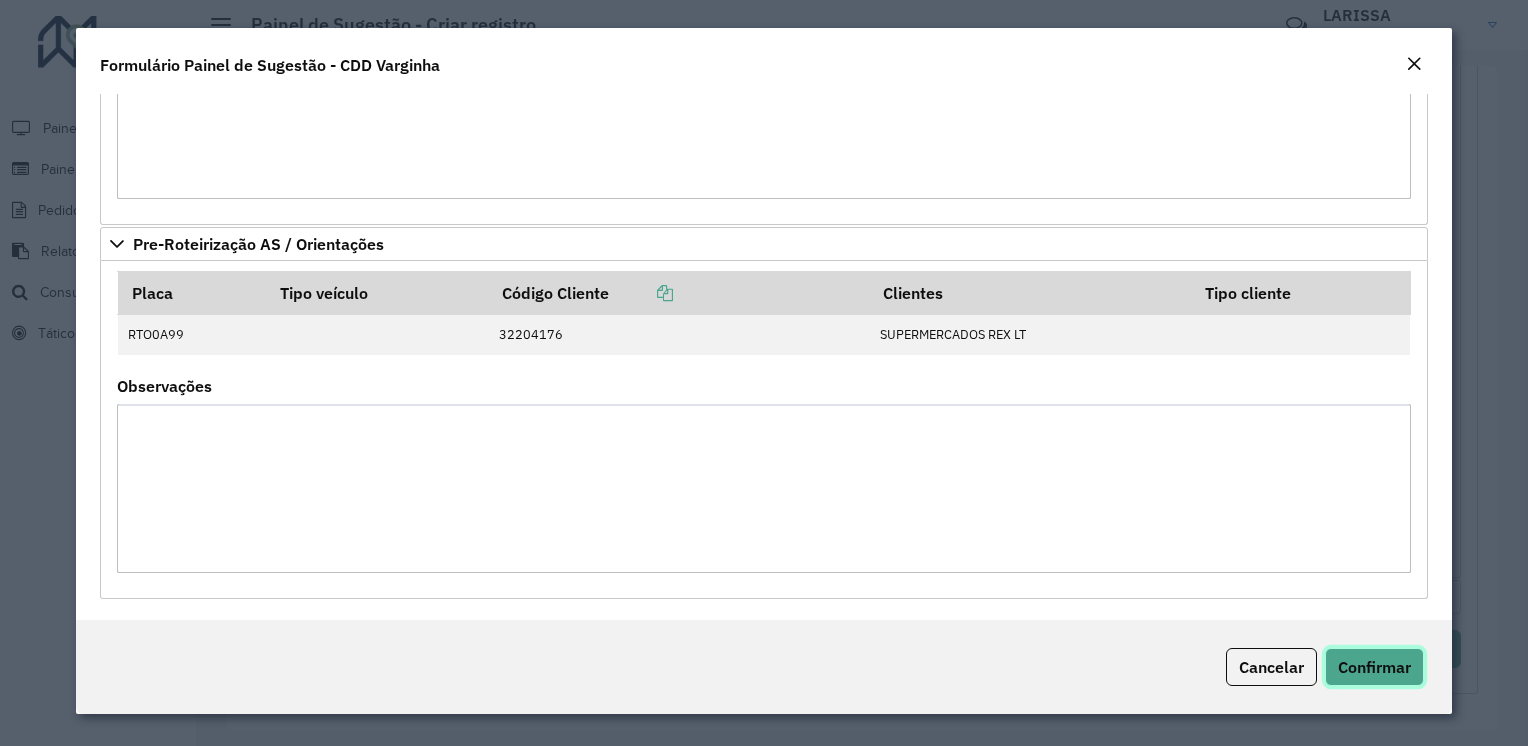 click on "Confirmar" 